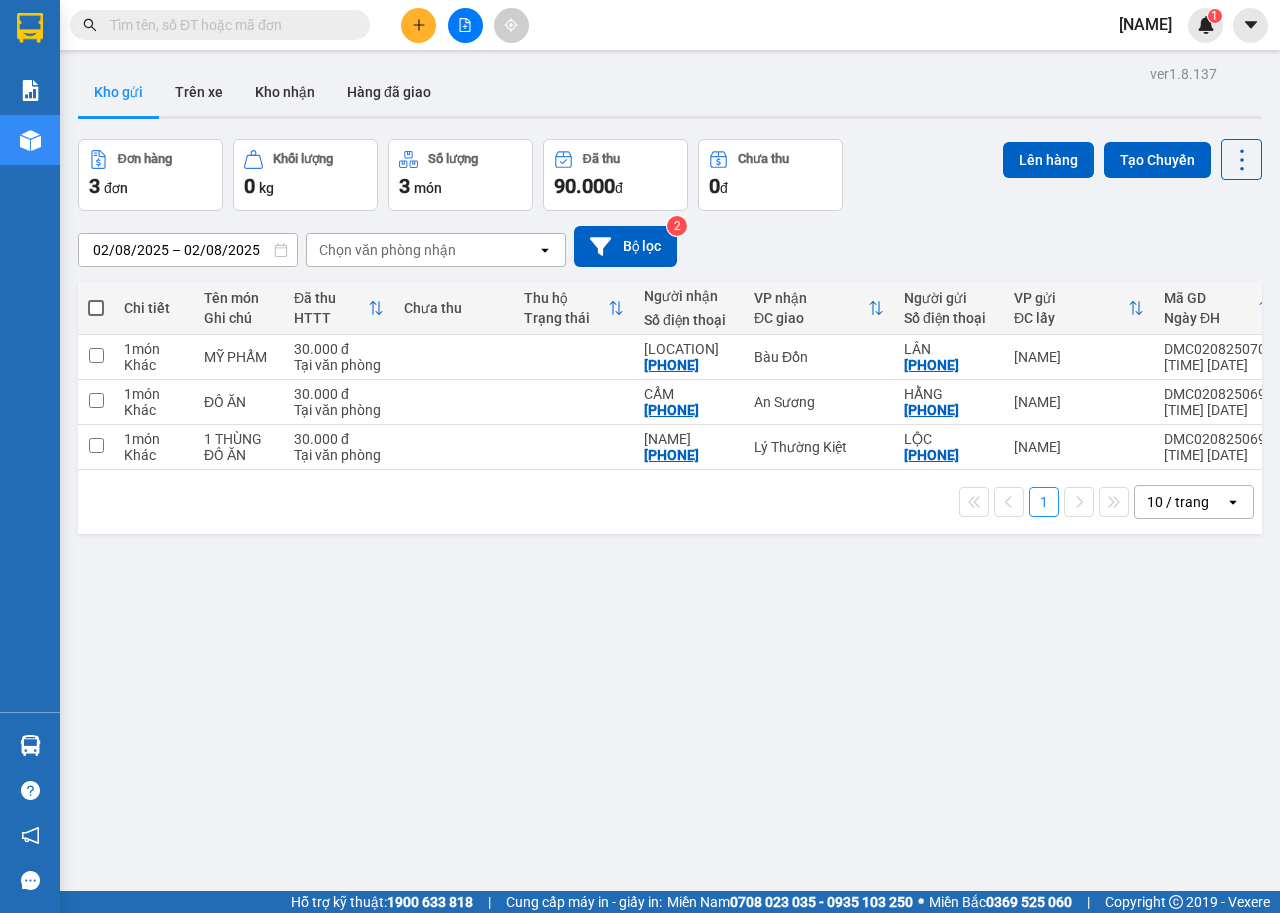 scroll, scrollTop: 0, scrollLeft: 0, axis: both 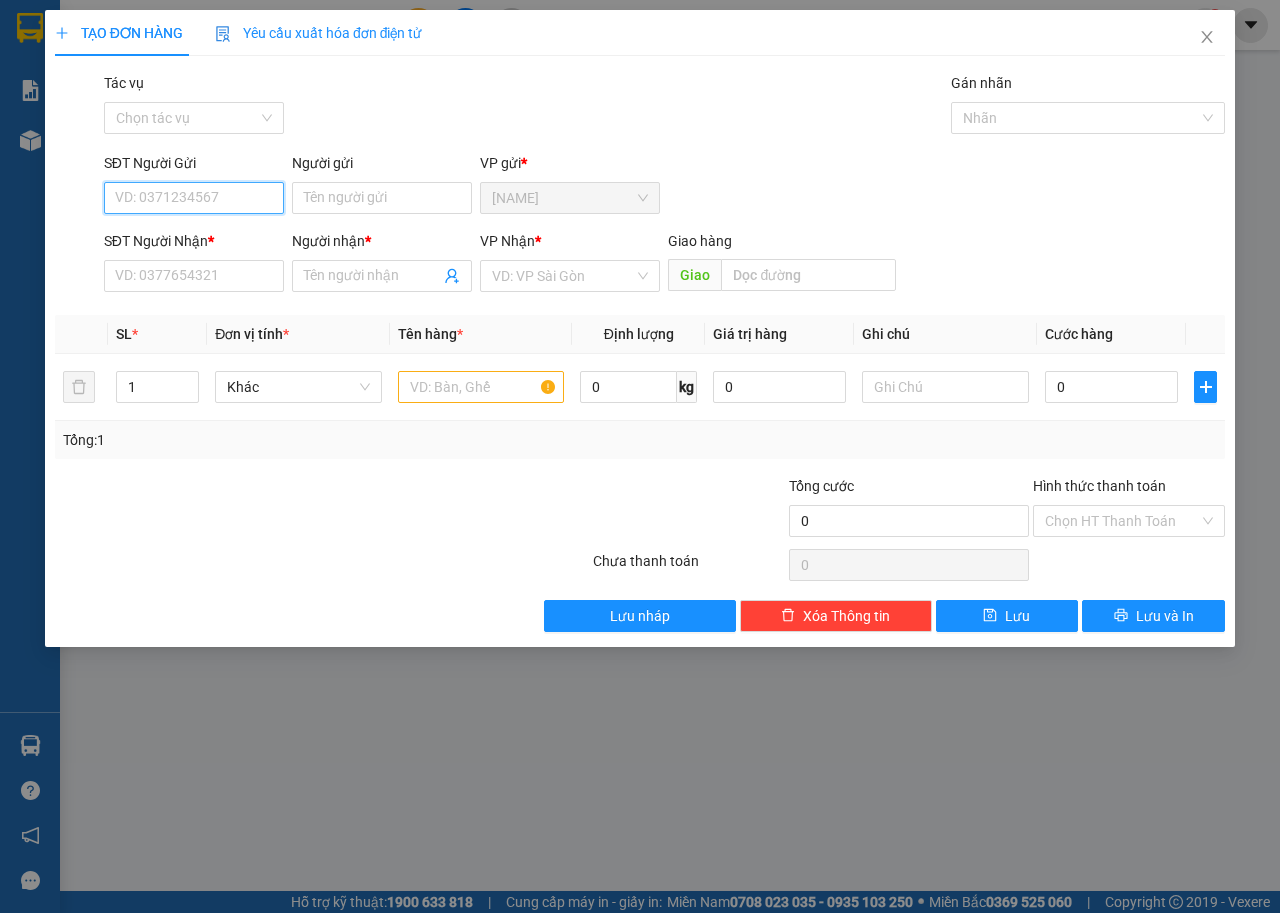 click on "SĐT Người Gửi" at bounding box center [194, 198] 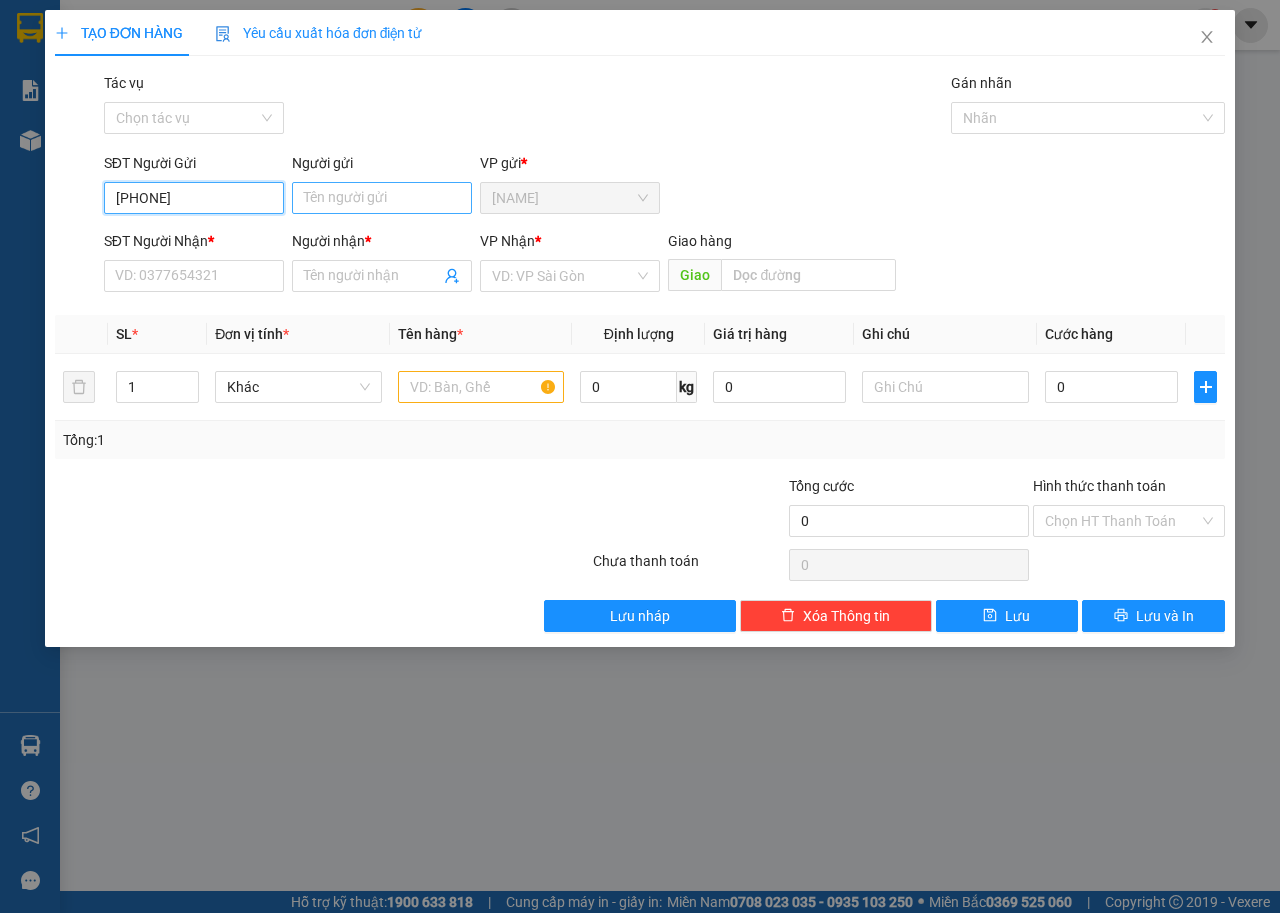 type on "[PHONE]" 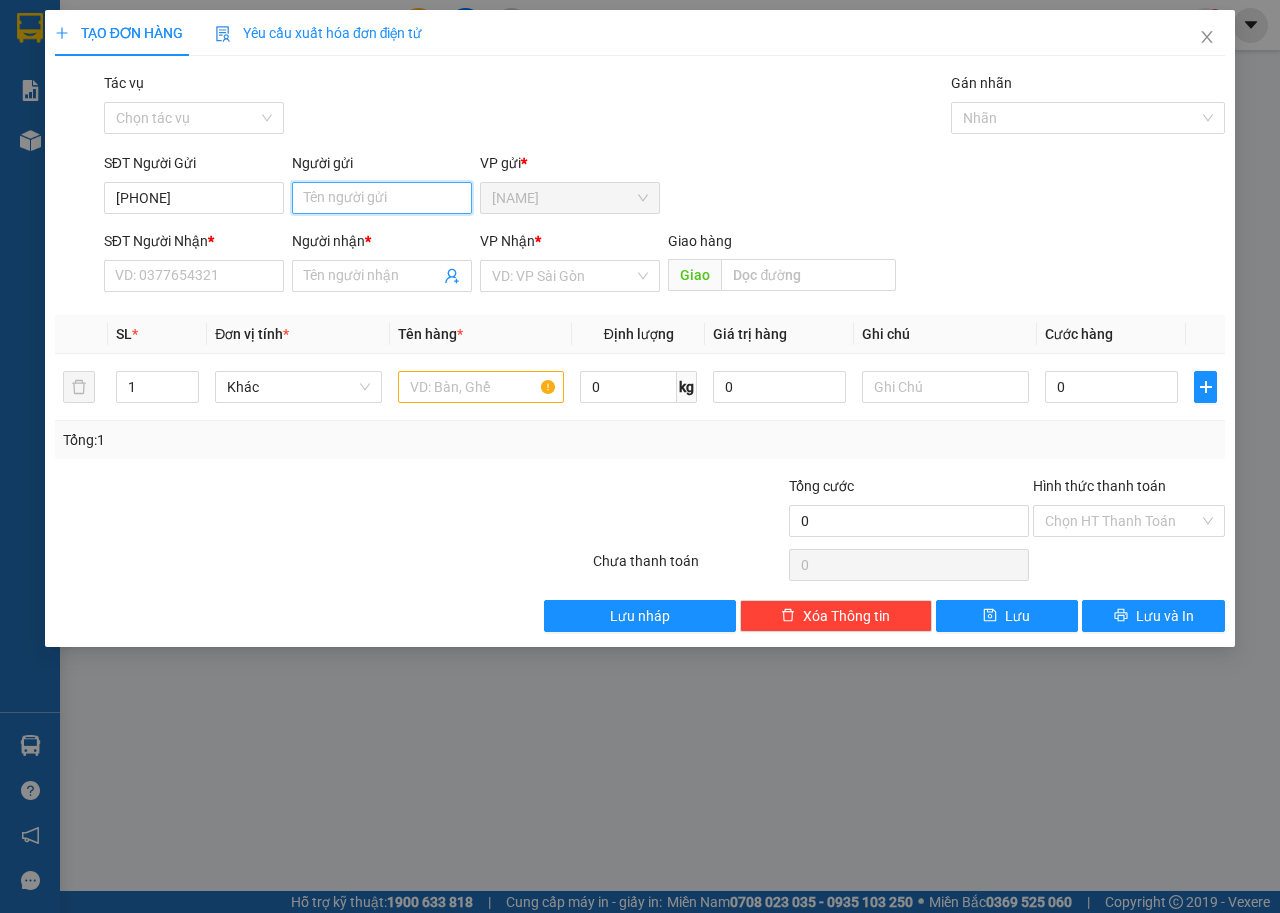 click on "Người gửi" at bounding box center (382, 198) 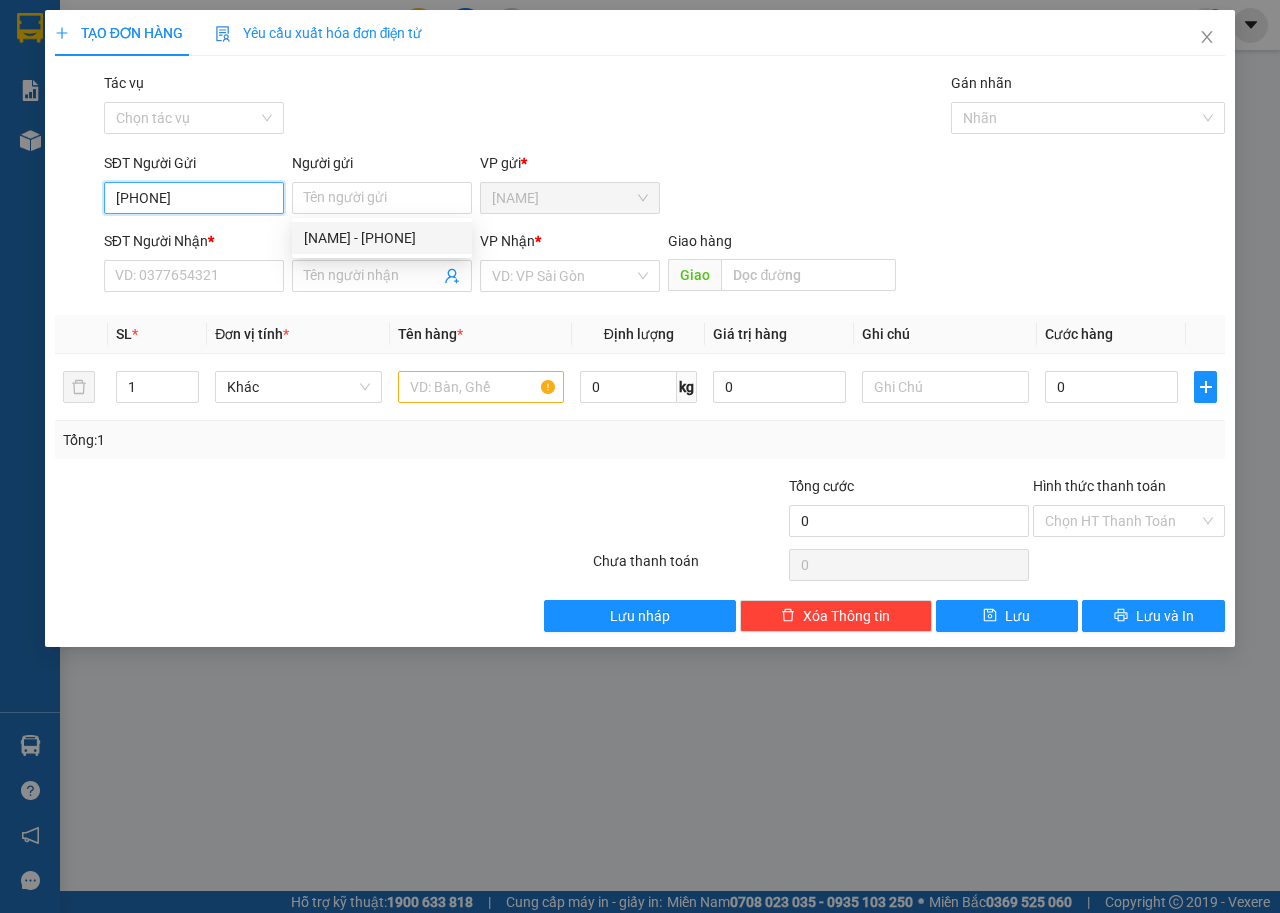 click on "[PHONE]" at bounding box center (194, 198) 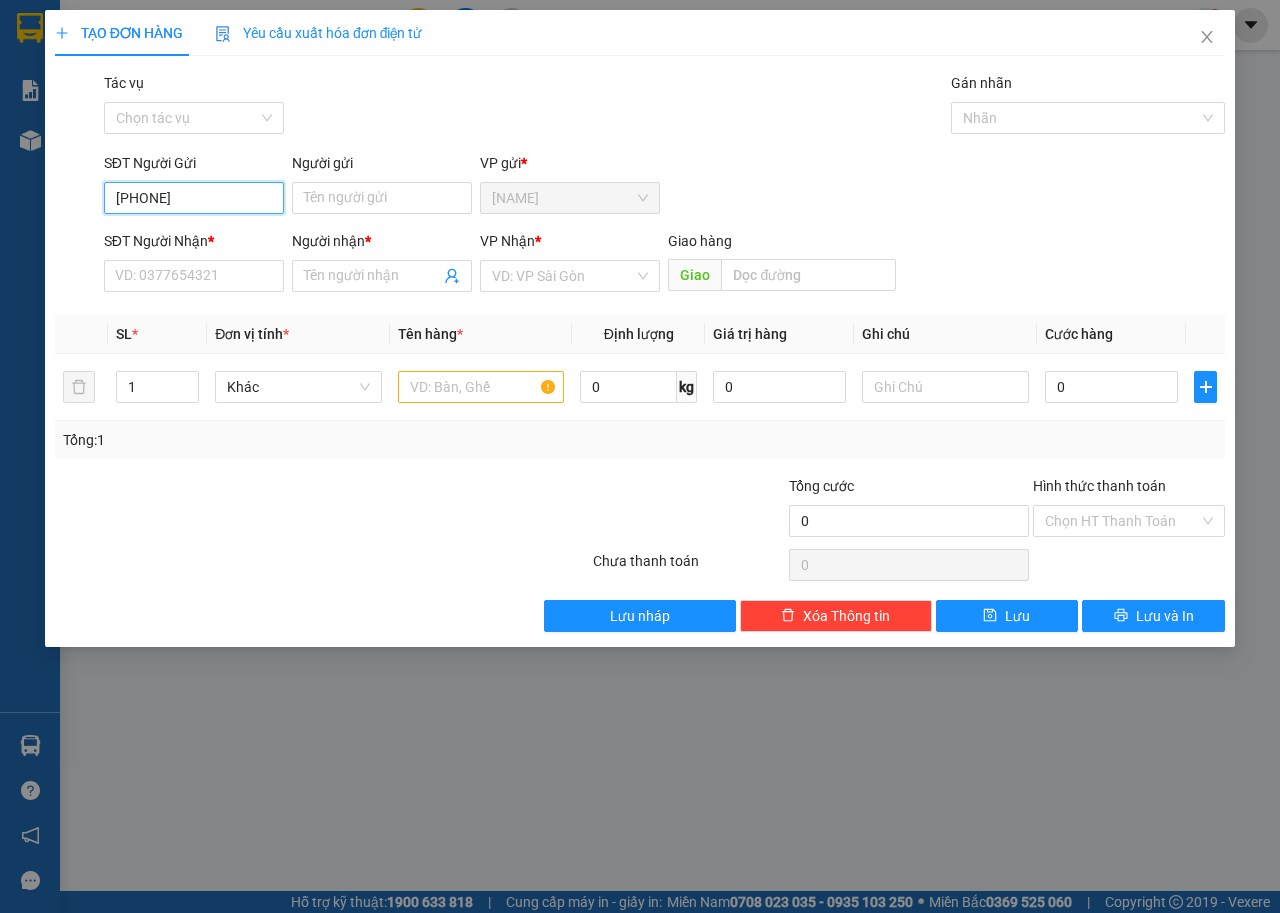 click on "[PHONE]" at bounding box center [194, 198] 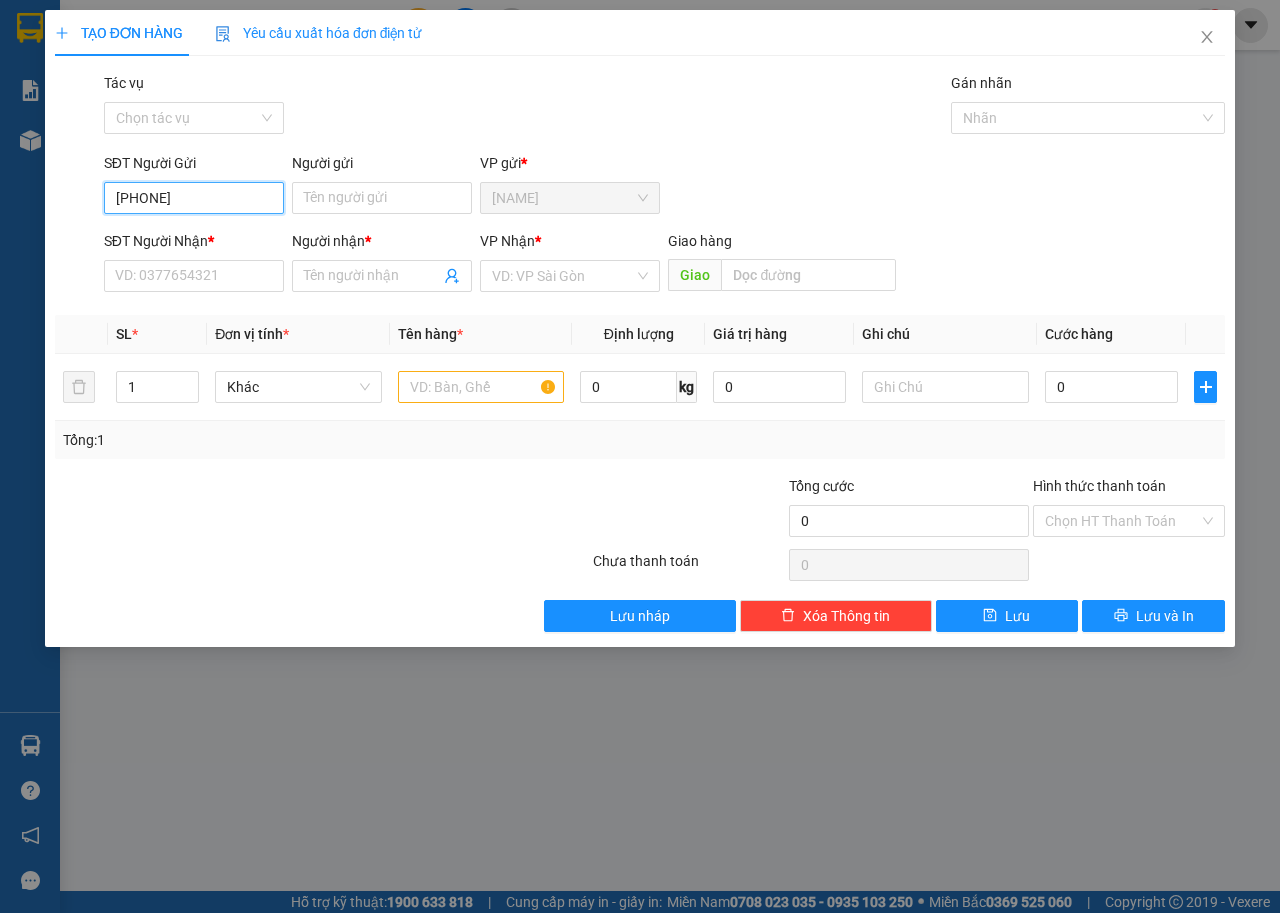 click on "[PHONE]" at bounding box center [194, 198] 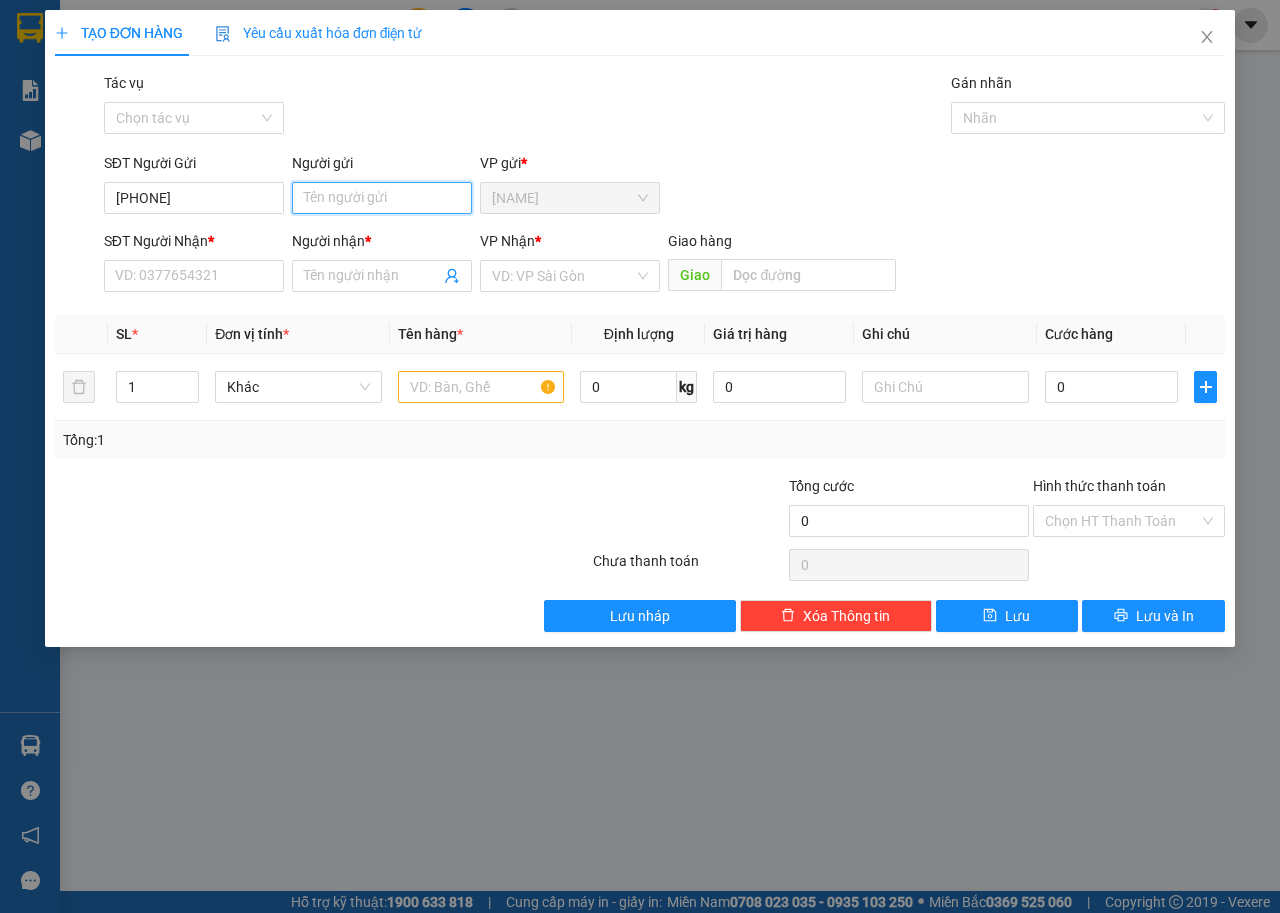 drag, startPoint x: 362, startPoint y: 198, endPoint x: 376, endPoint y: 178, distance: 24.41311 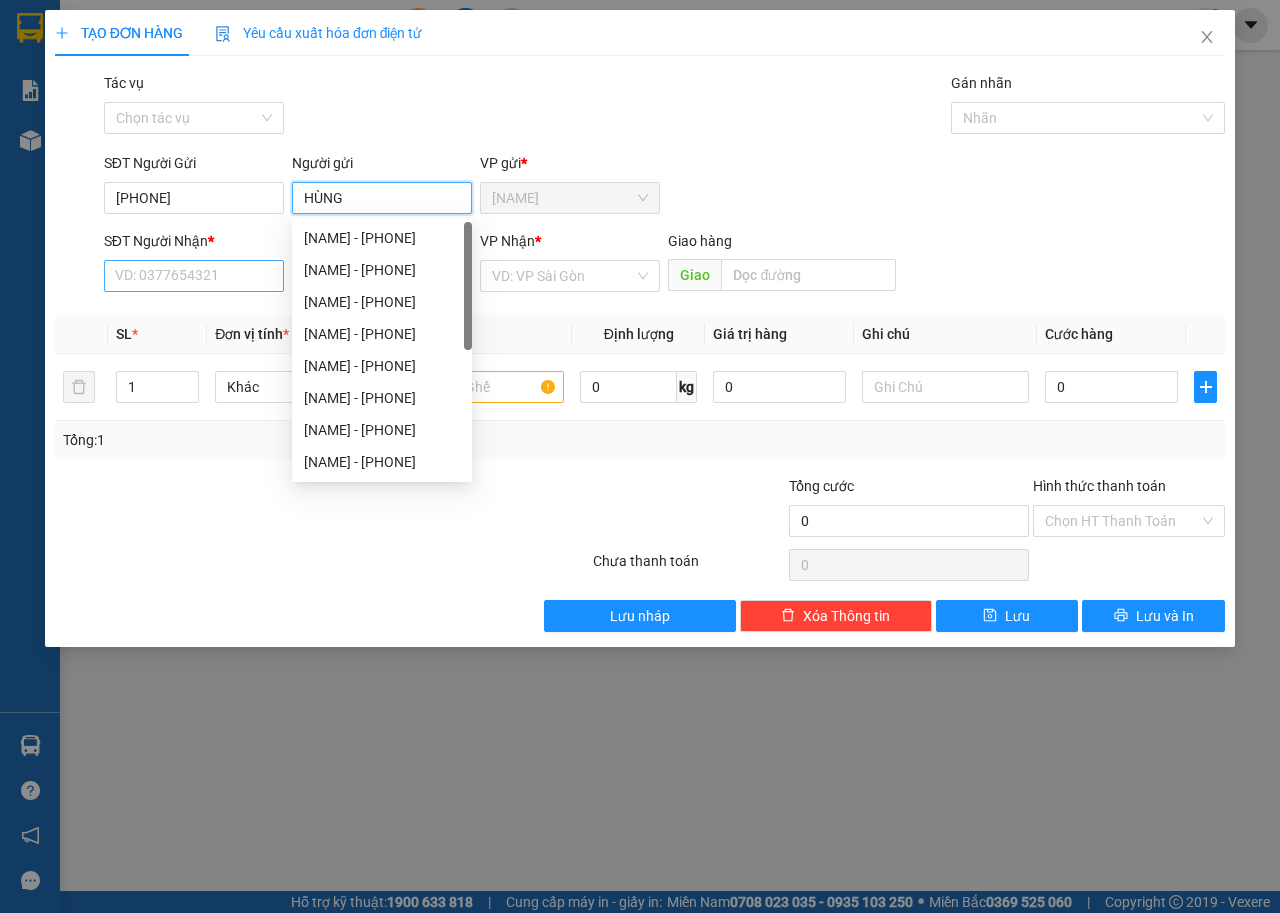 type on "HÙNG" 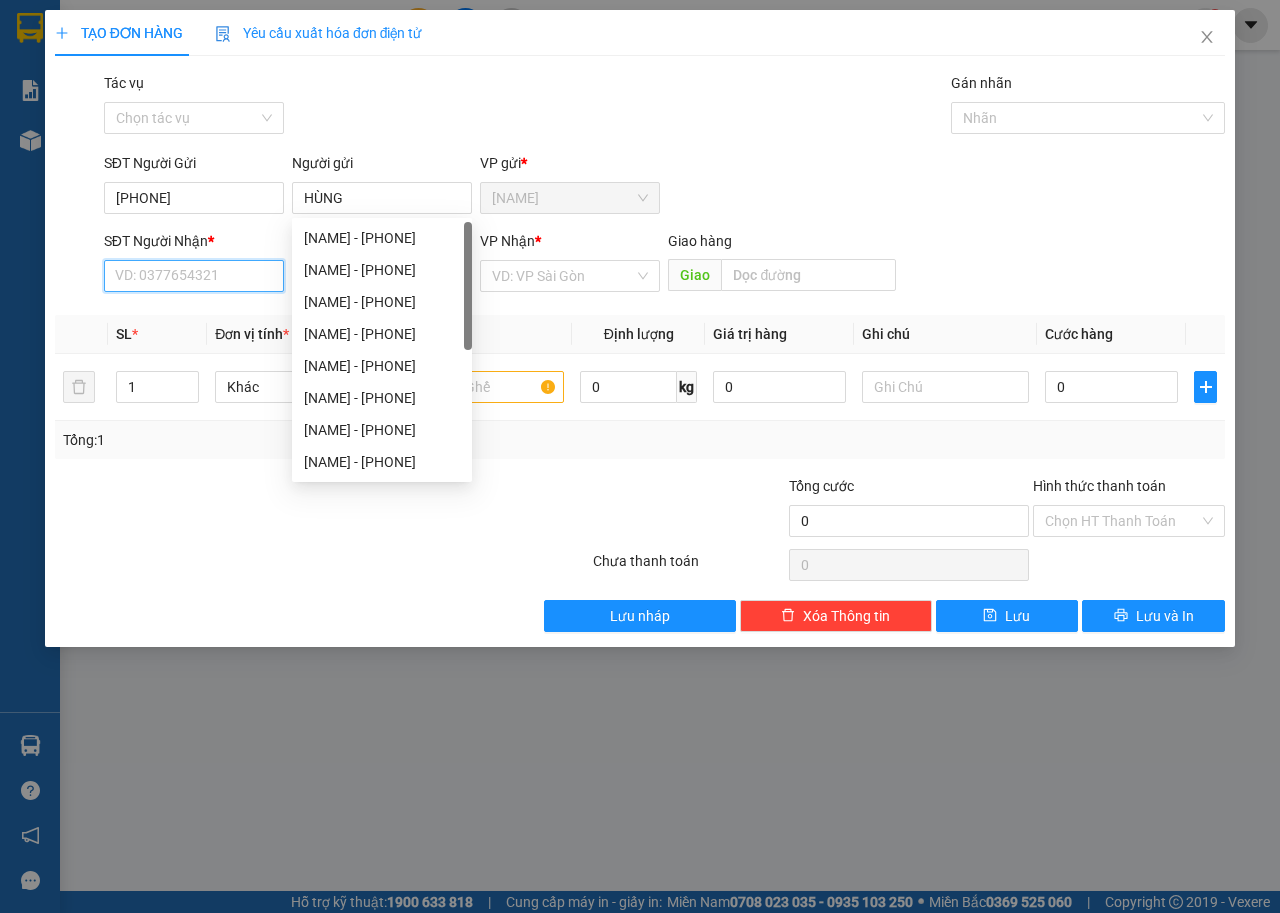 click on "SĐT Người Nhận  *" at bounding box center [194, 276] 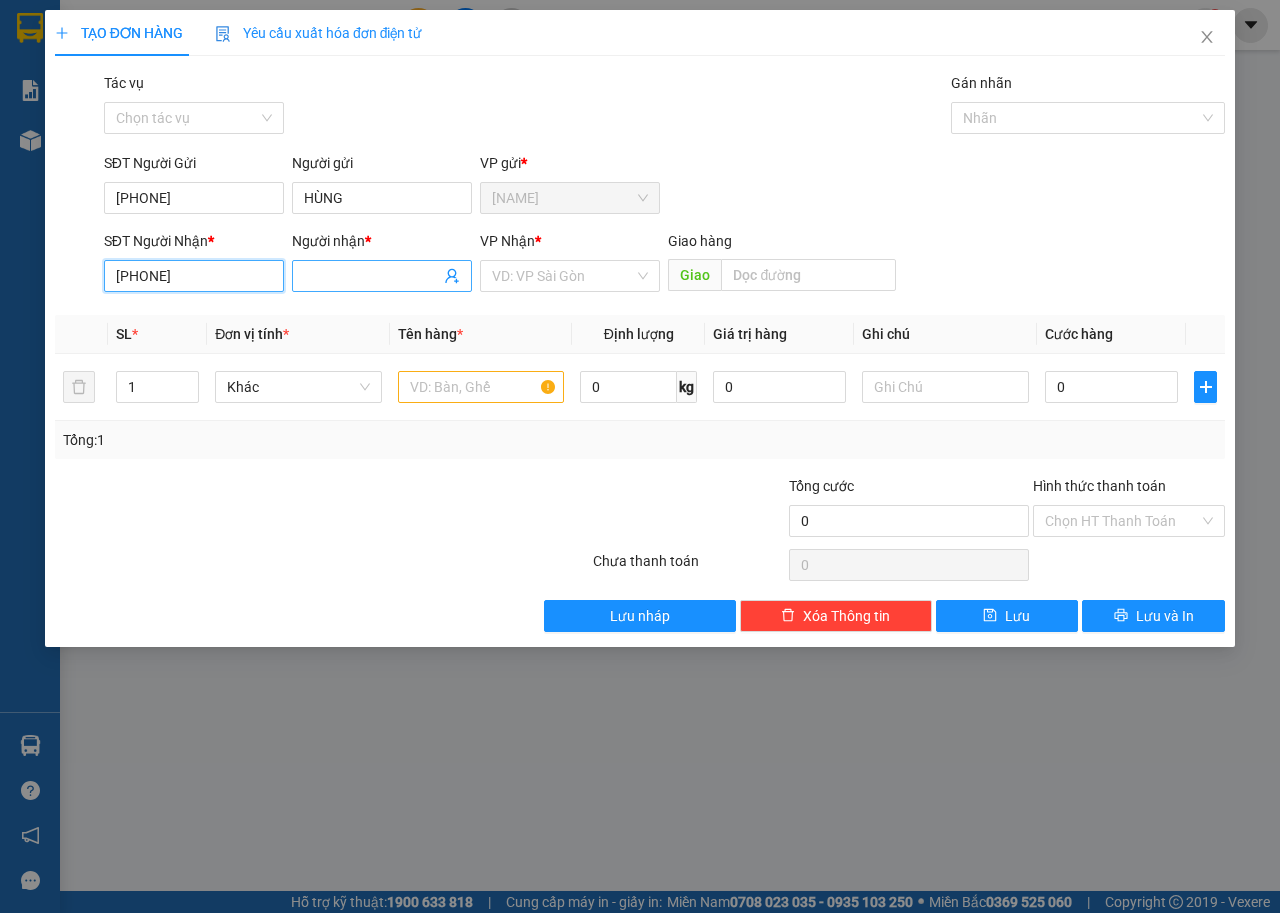type on "[PHONE]" 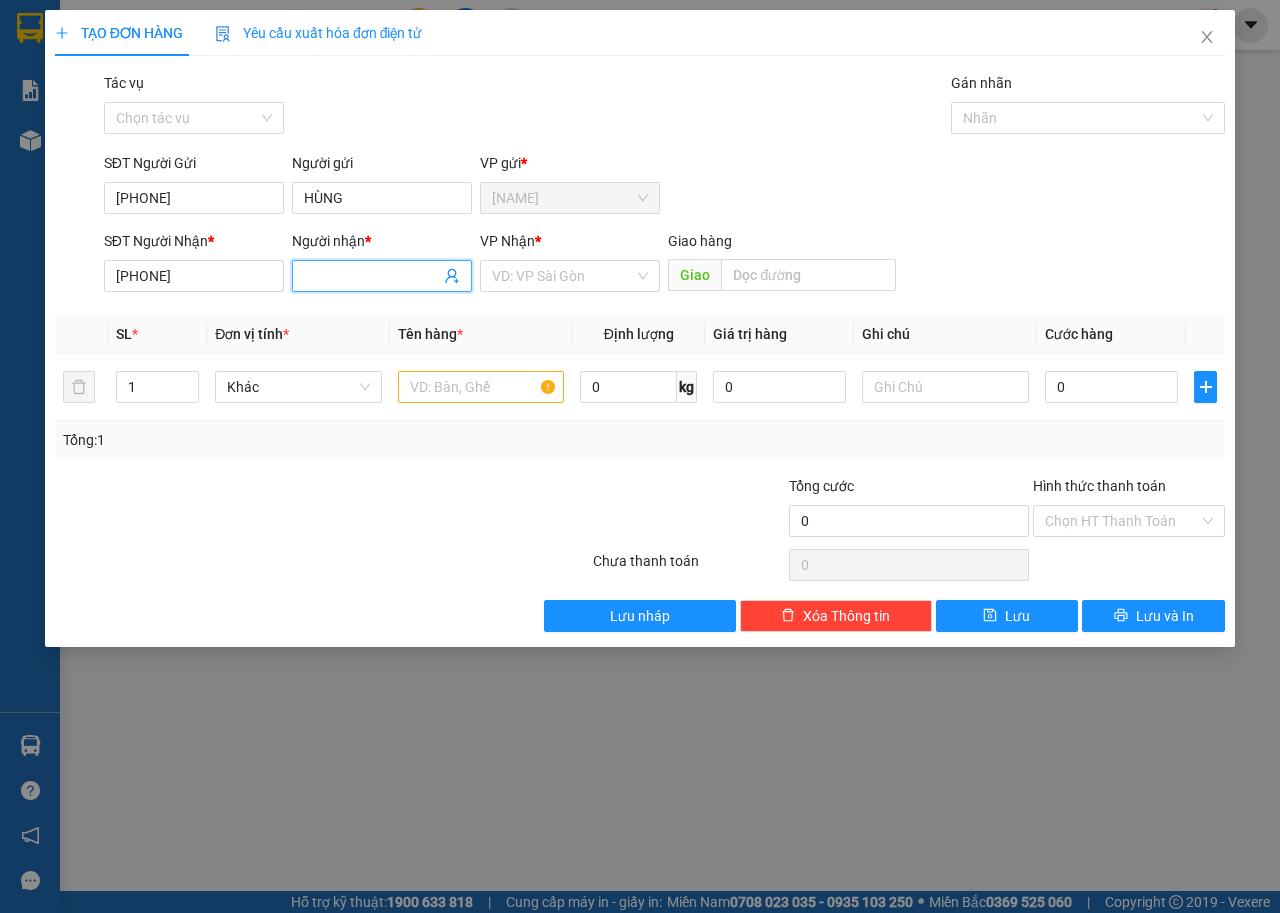 click at bounding box center (382, 276) 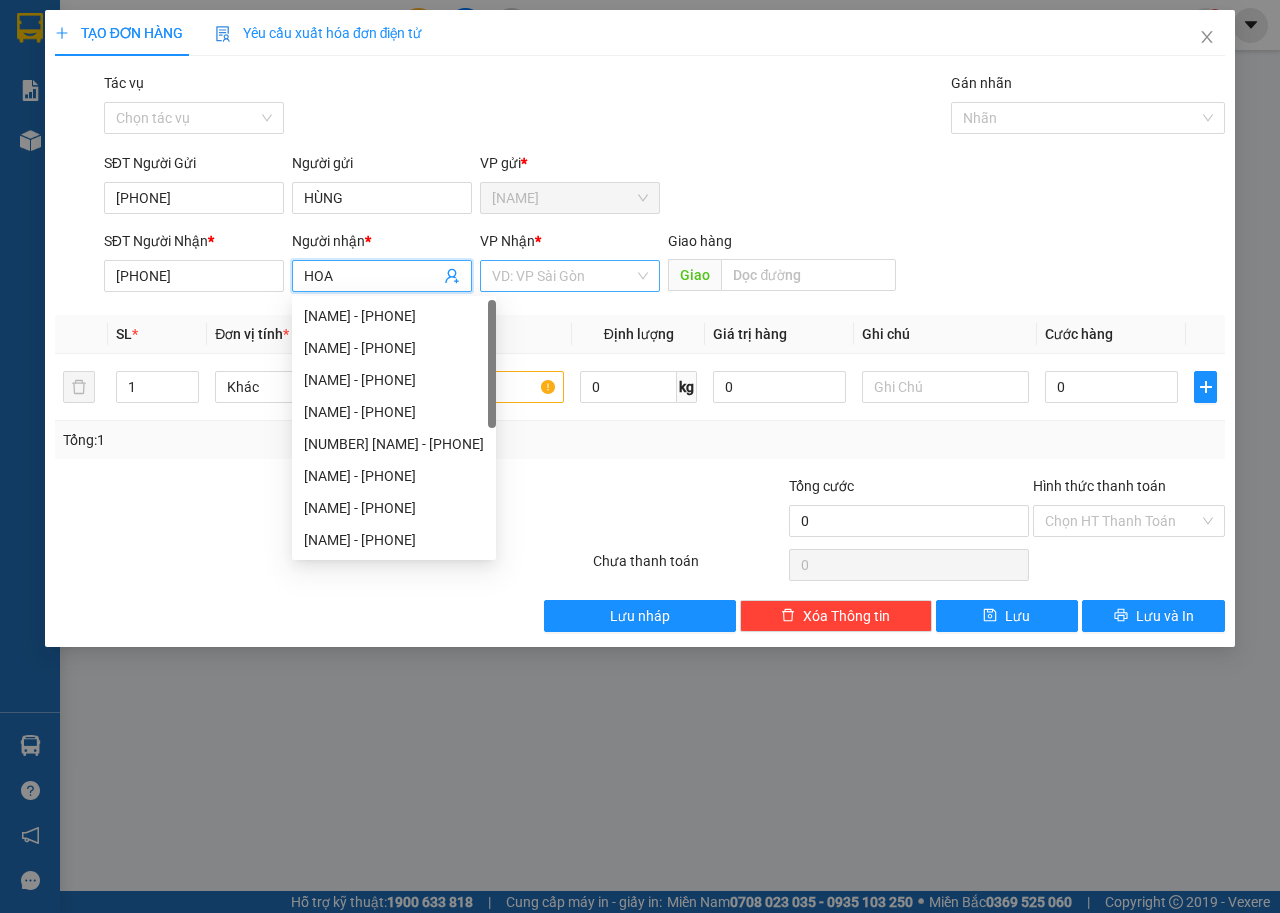 type on "HOA" 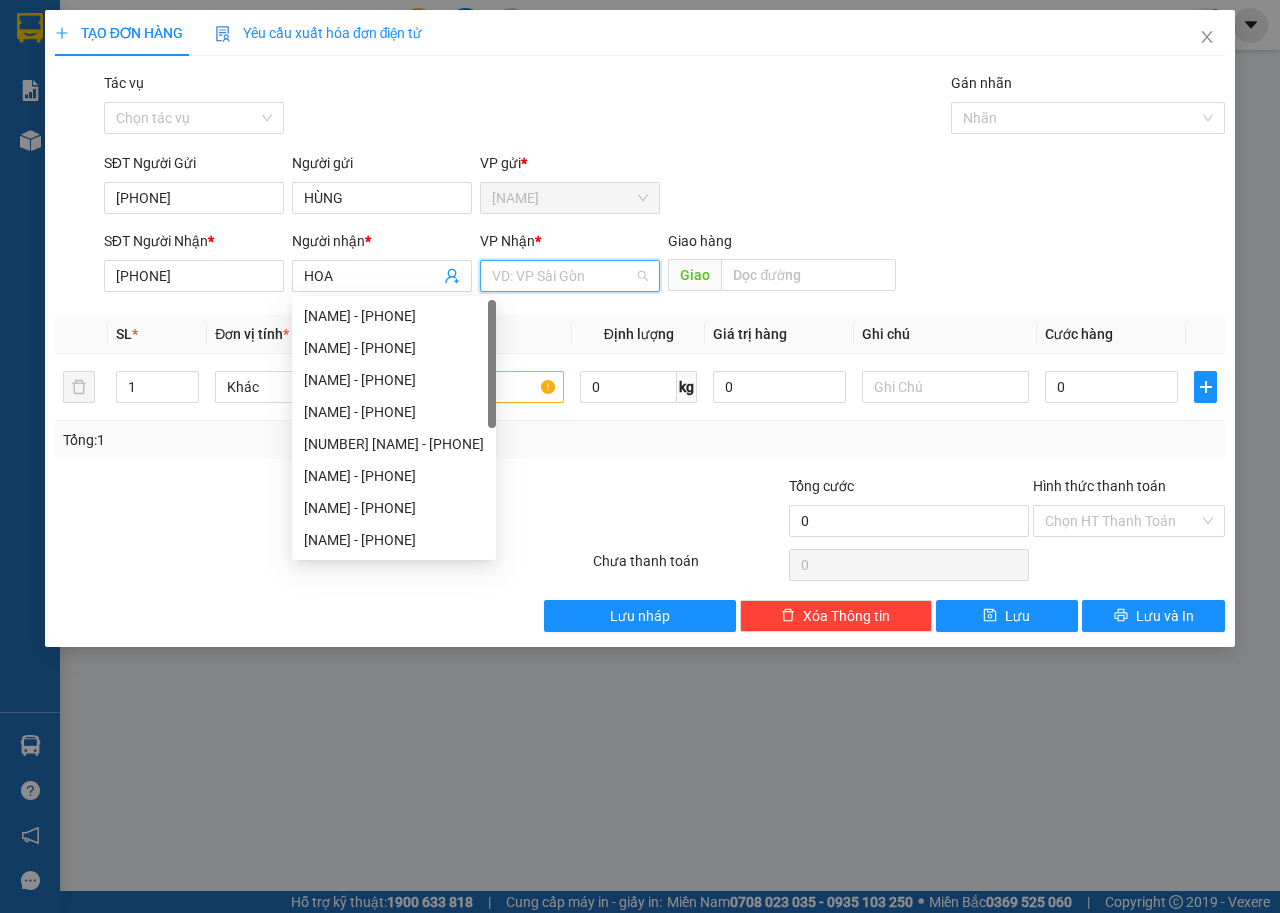 click at bounding box center (563, 276) 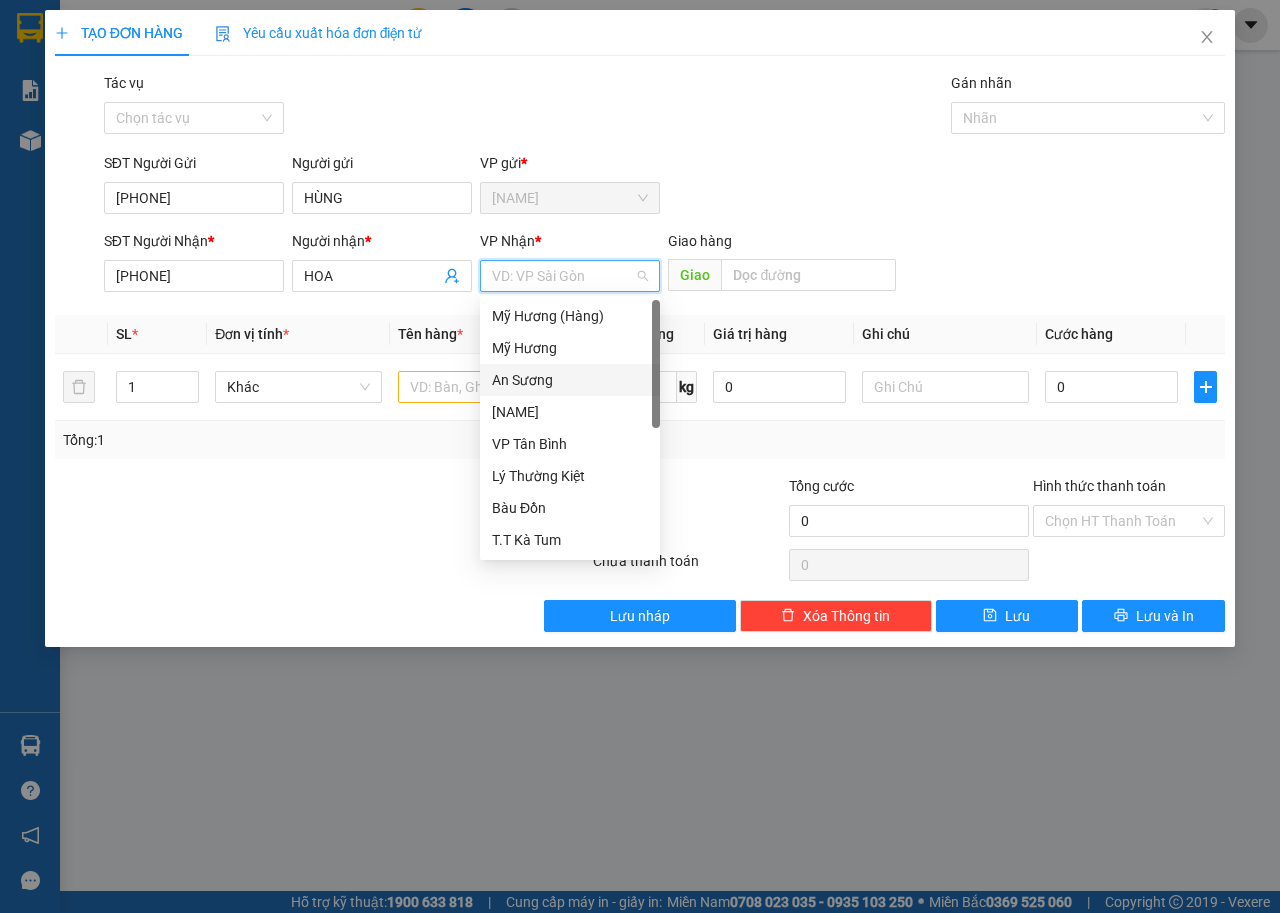 click on "An Sương" at bounding box center [570, 380] 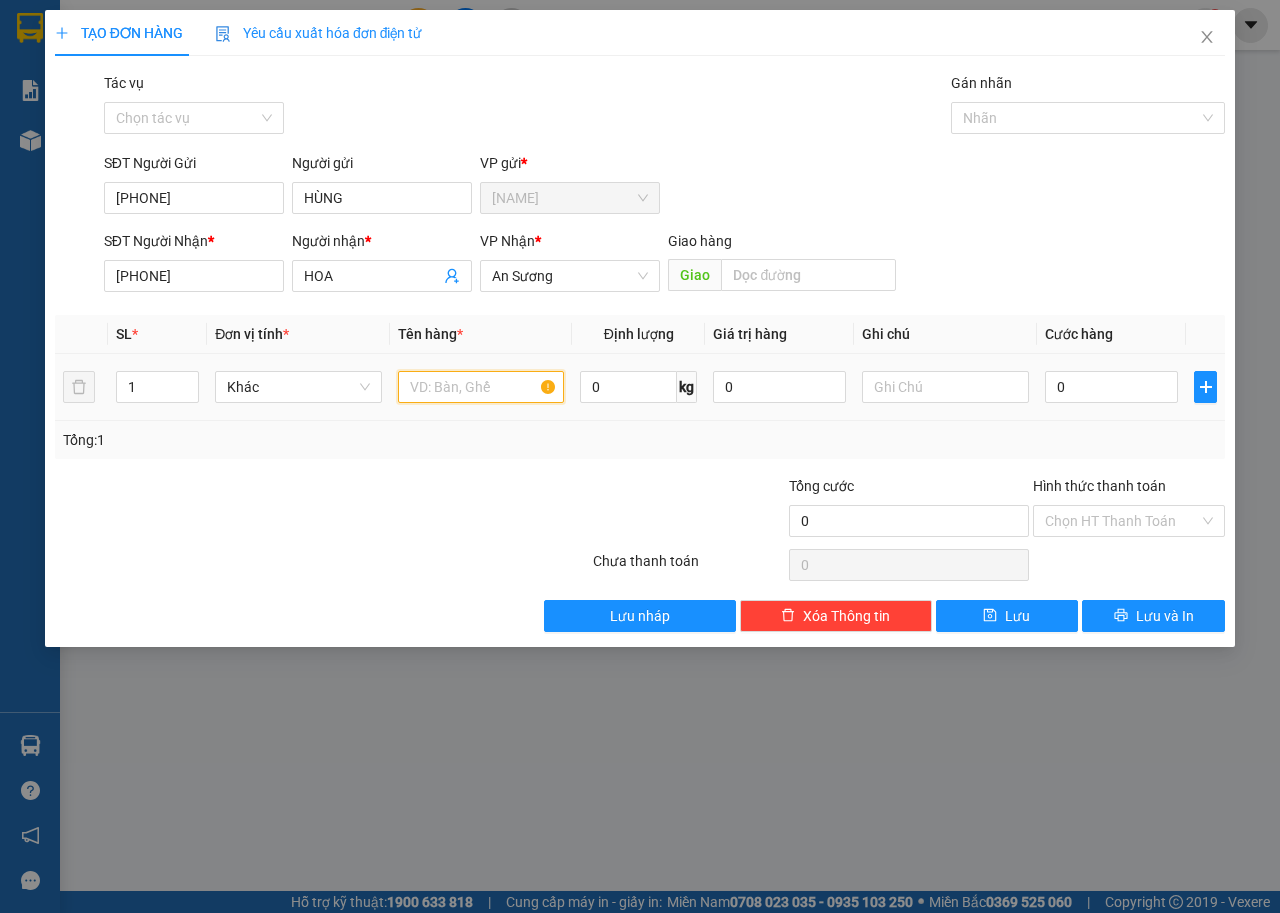 click at bounding box center [481, 387] 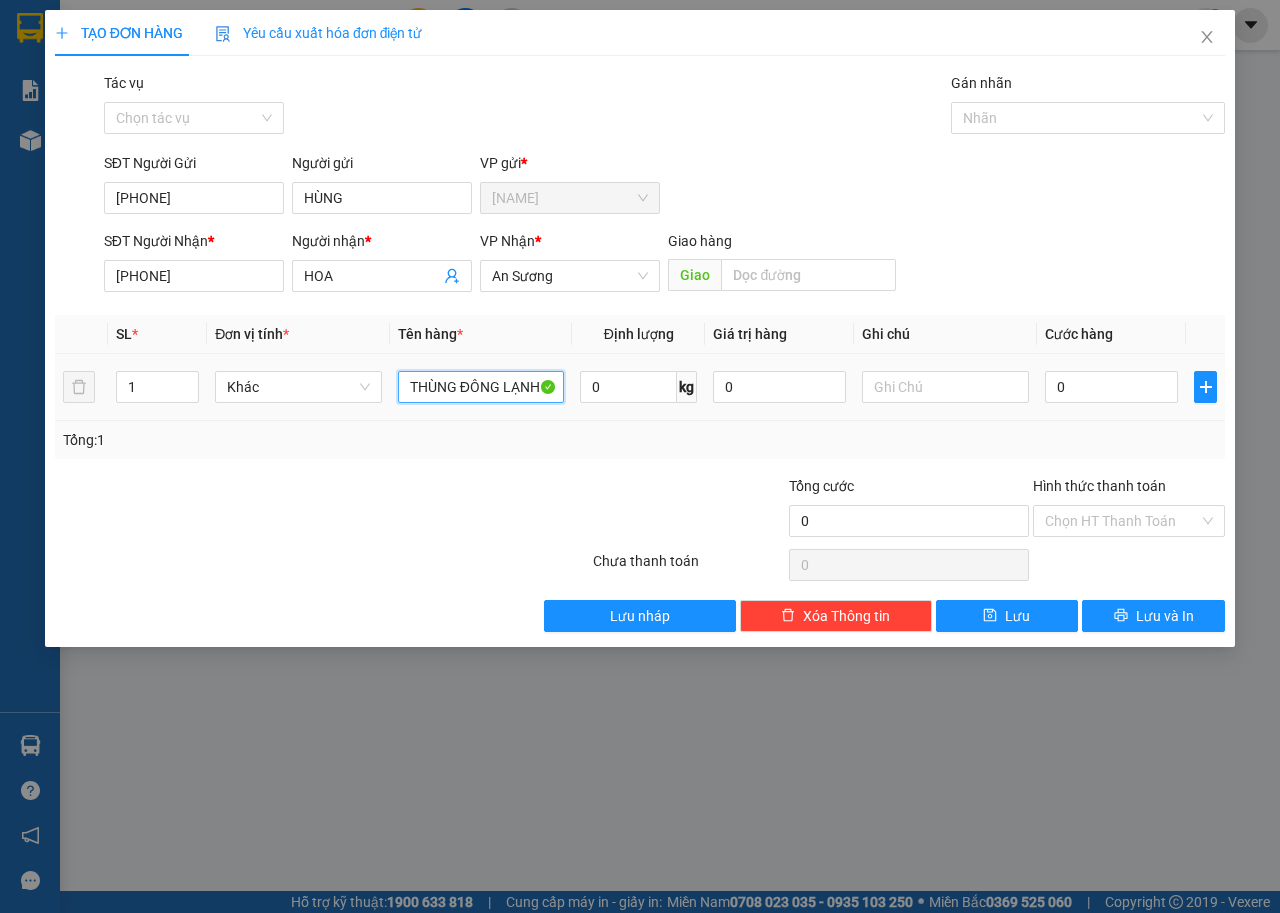 type on "THÙNG ĐÔNG LẠNH" 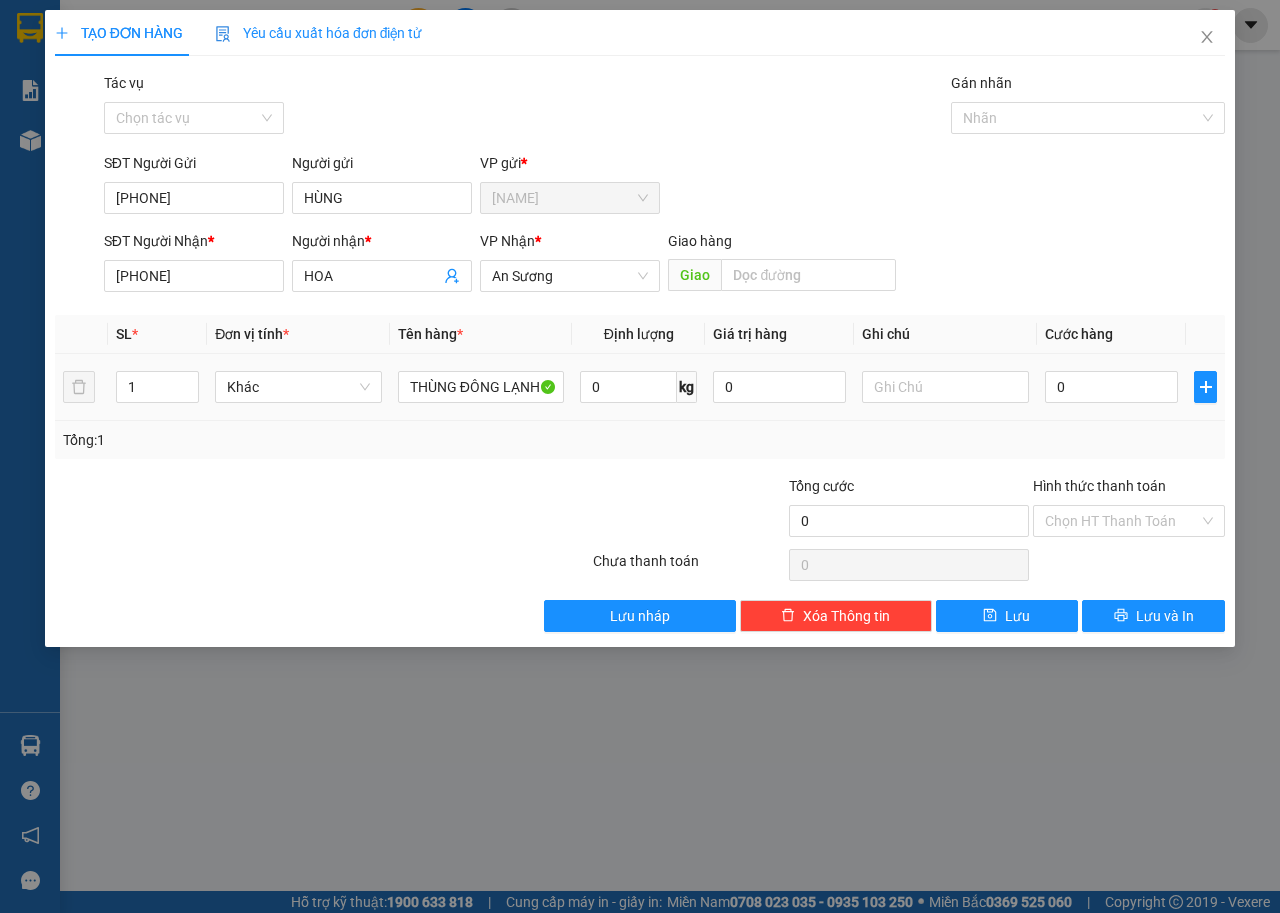 click on "0" at bounding box center (1111, 387) 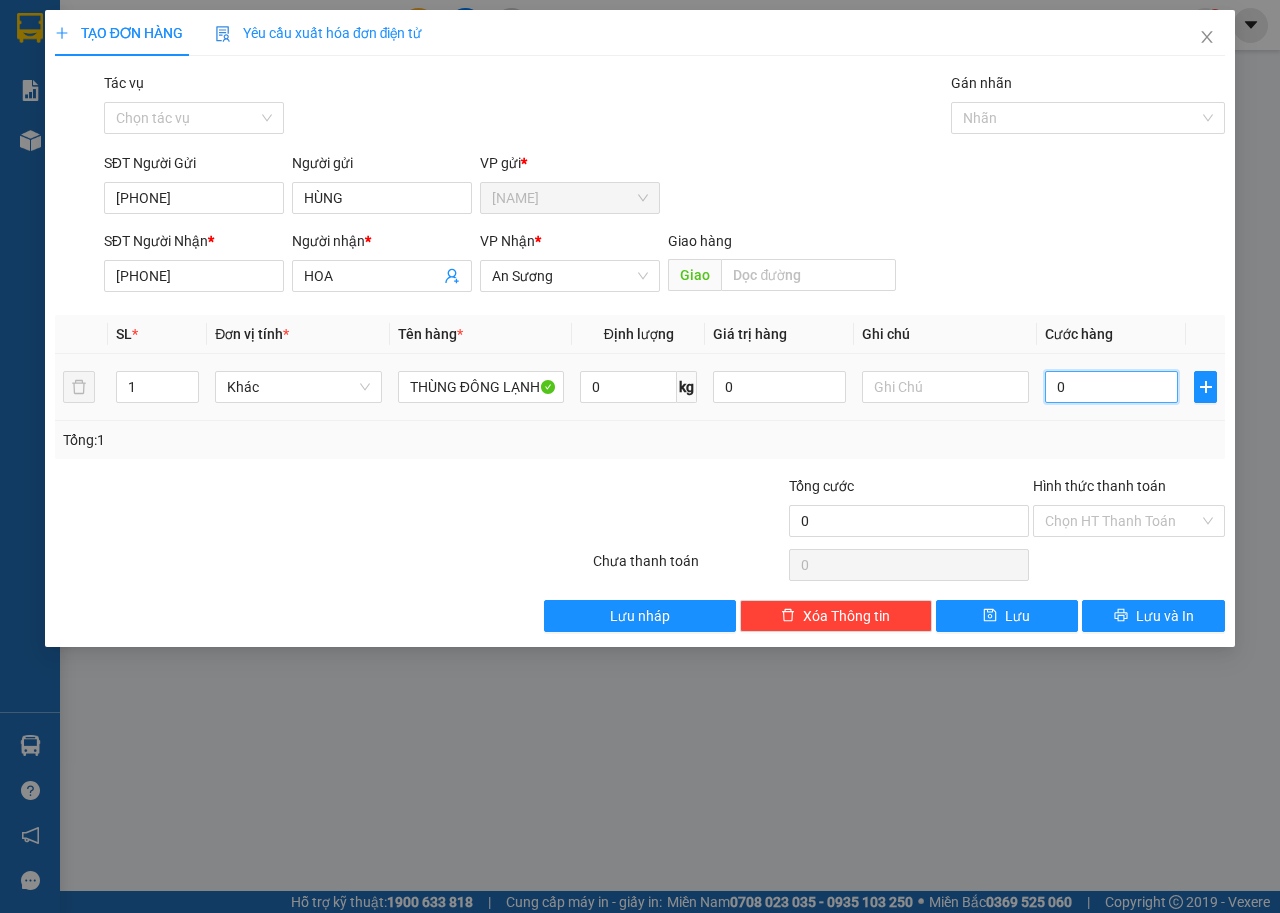 click on "0" at bounding box center [1111, 387] 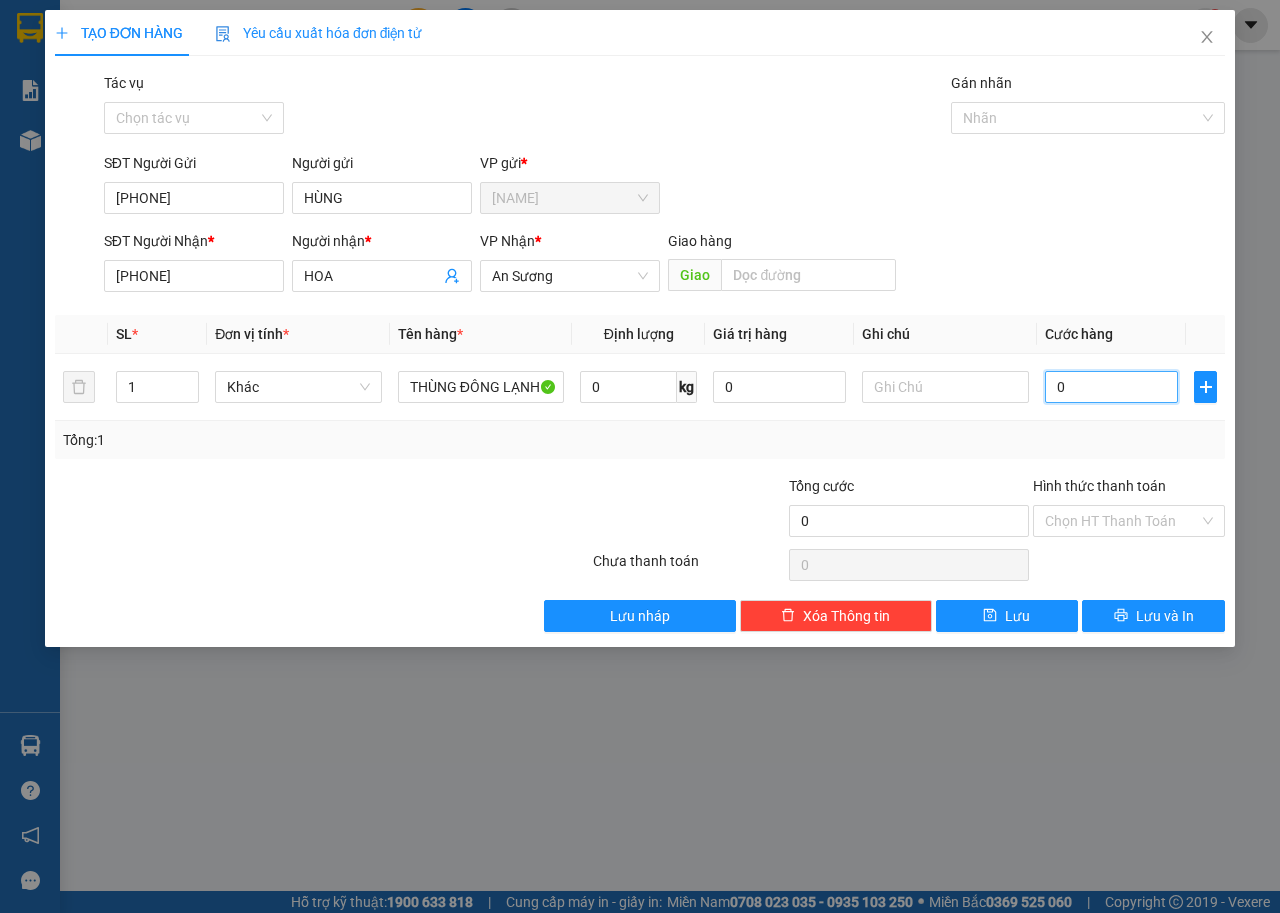 type on "4" 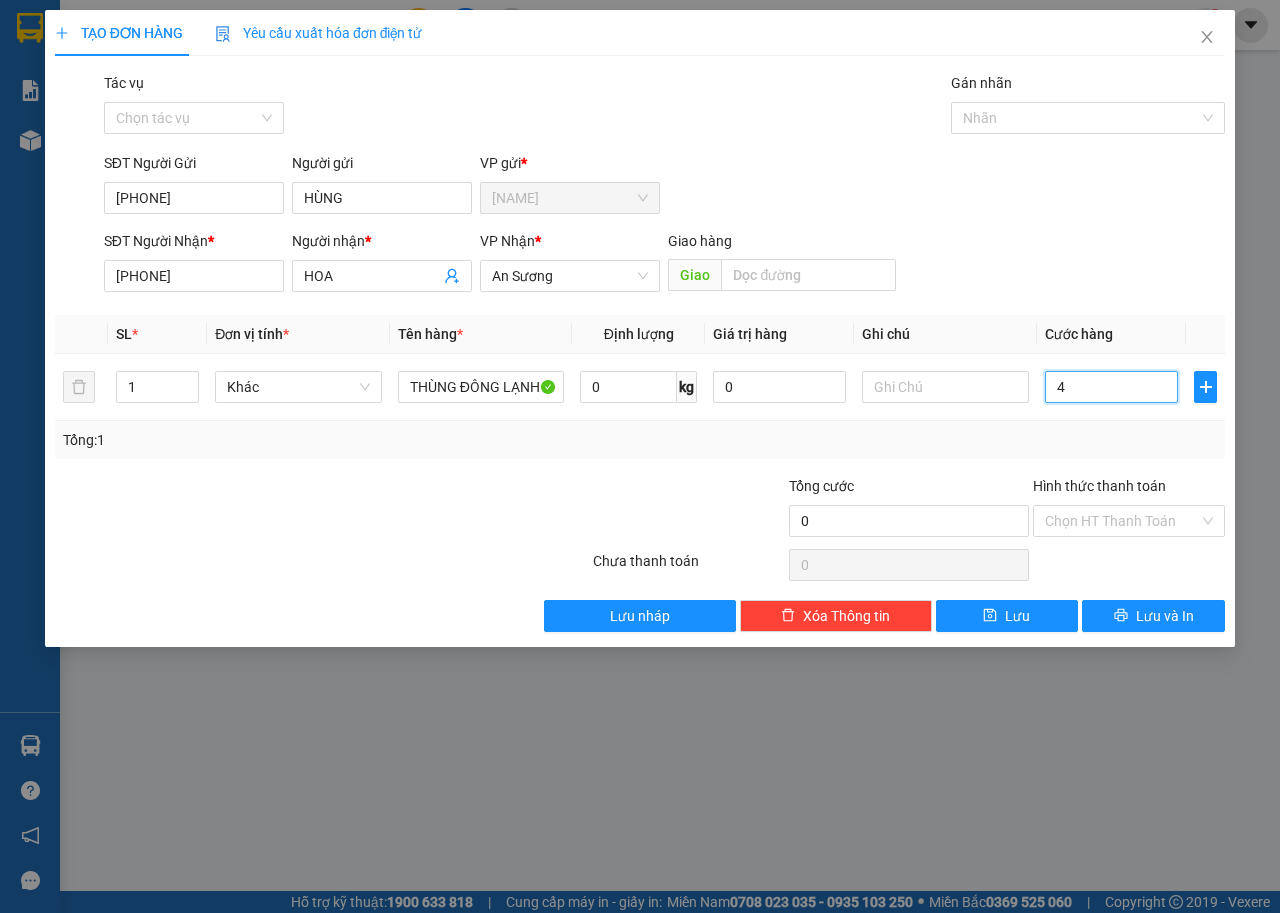 type on "4" 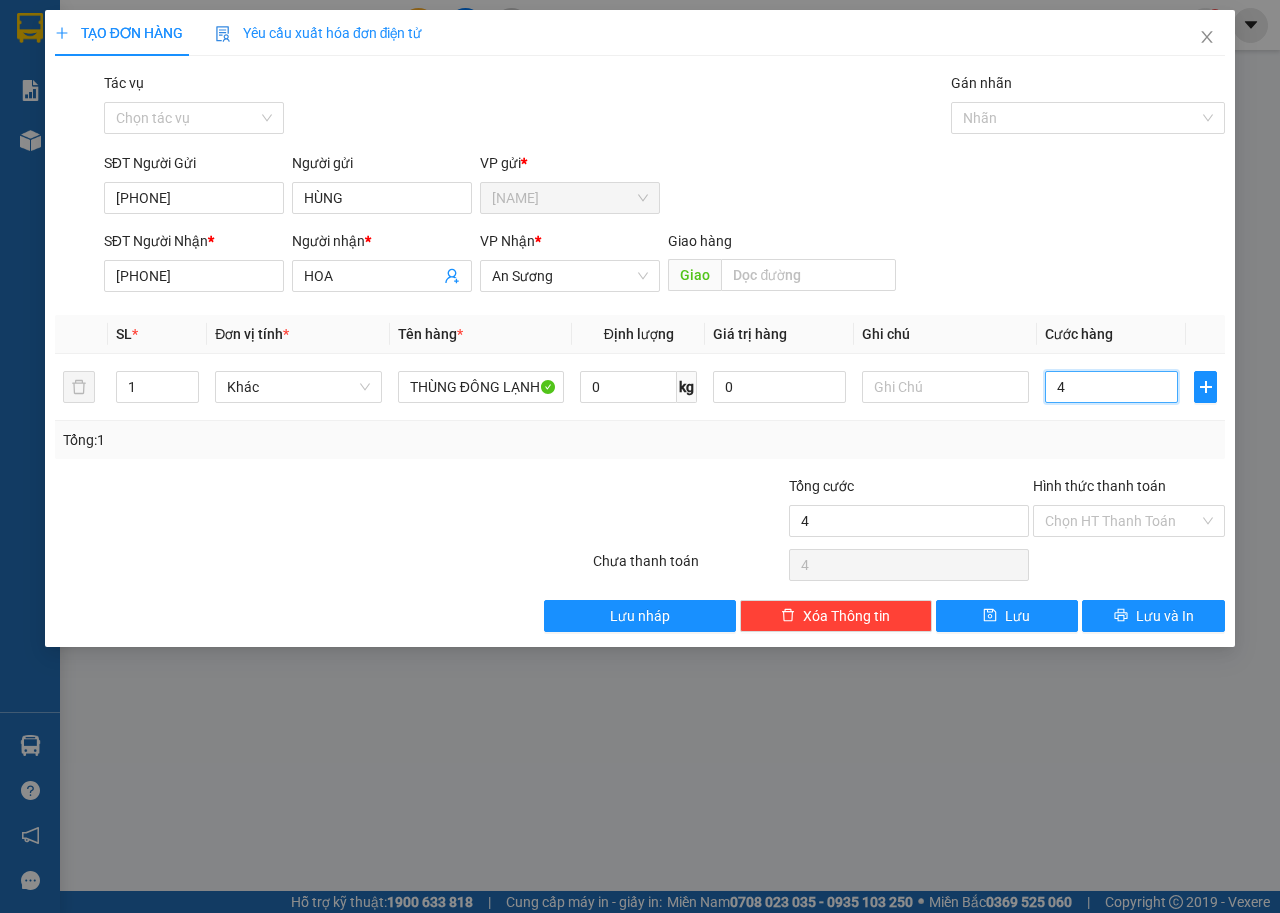 type on "40" 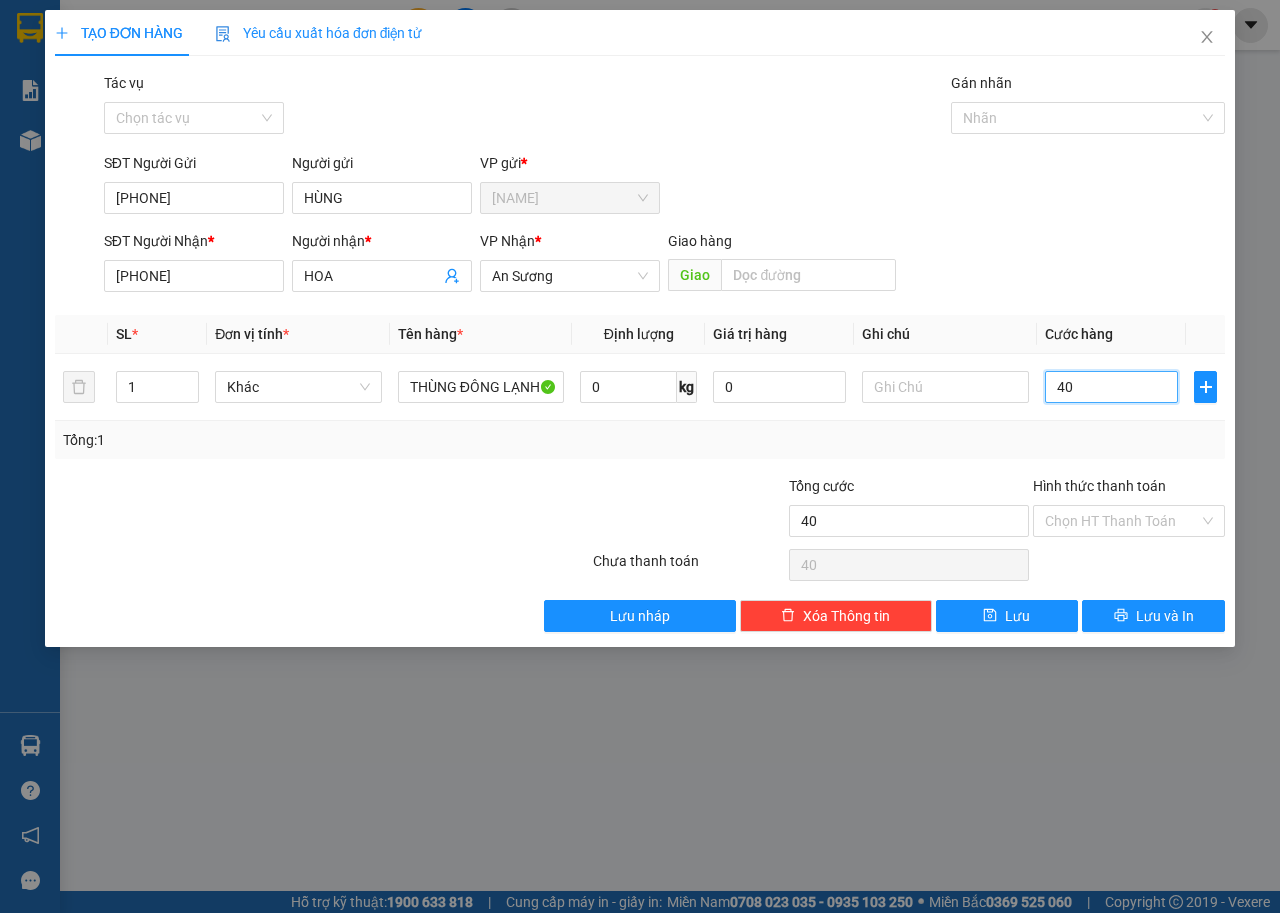type on "400" 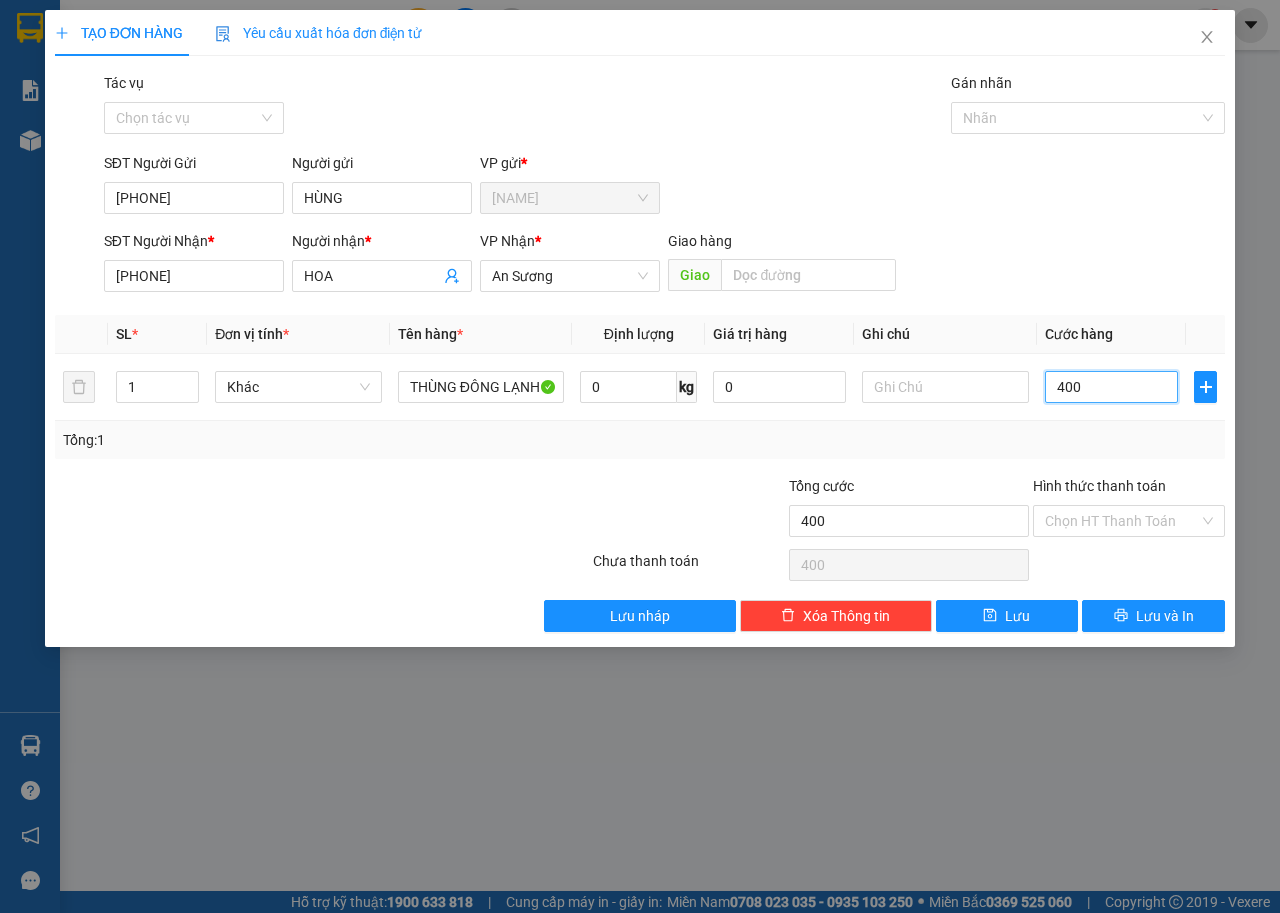 type on "4.000" 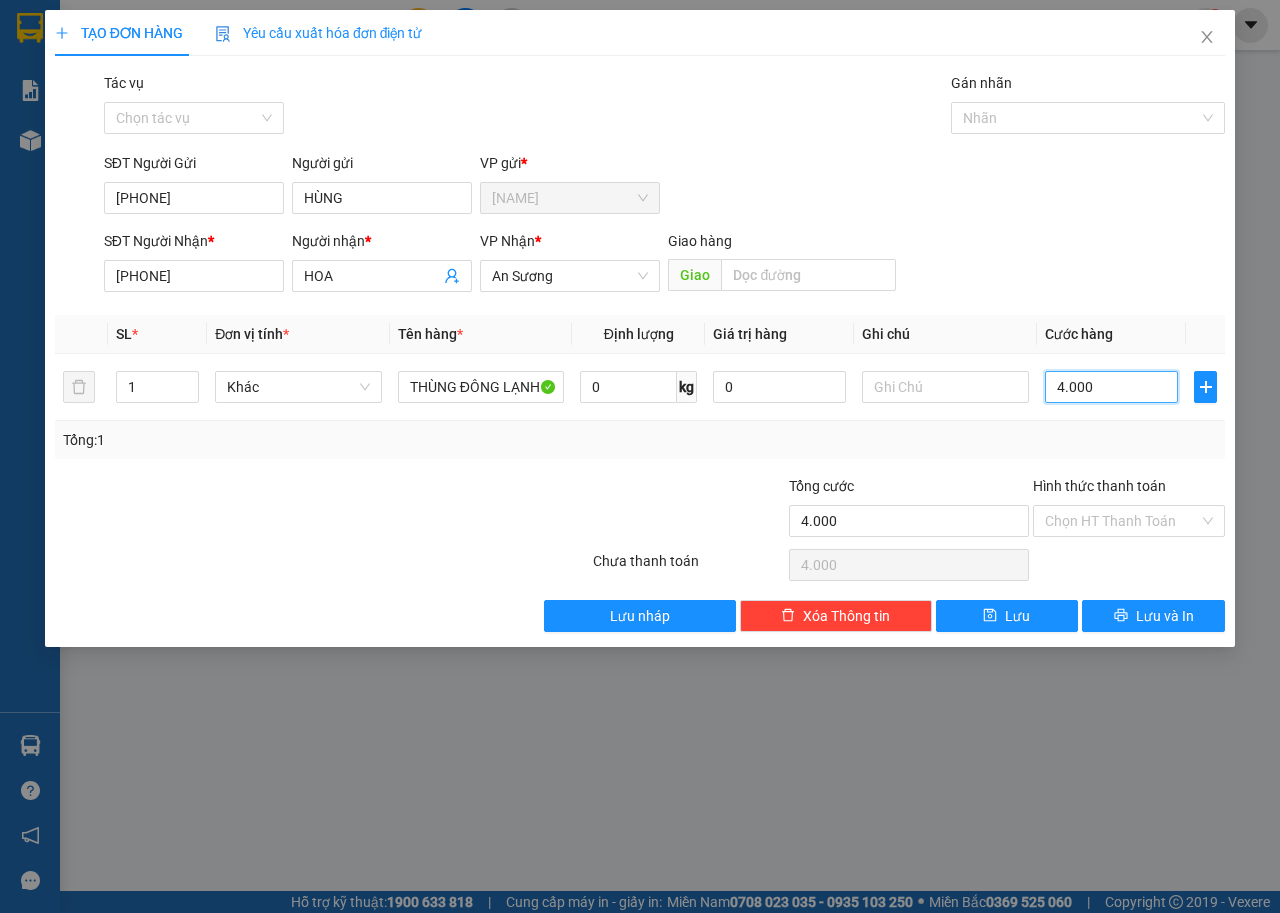 type on "40.000" 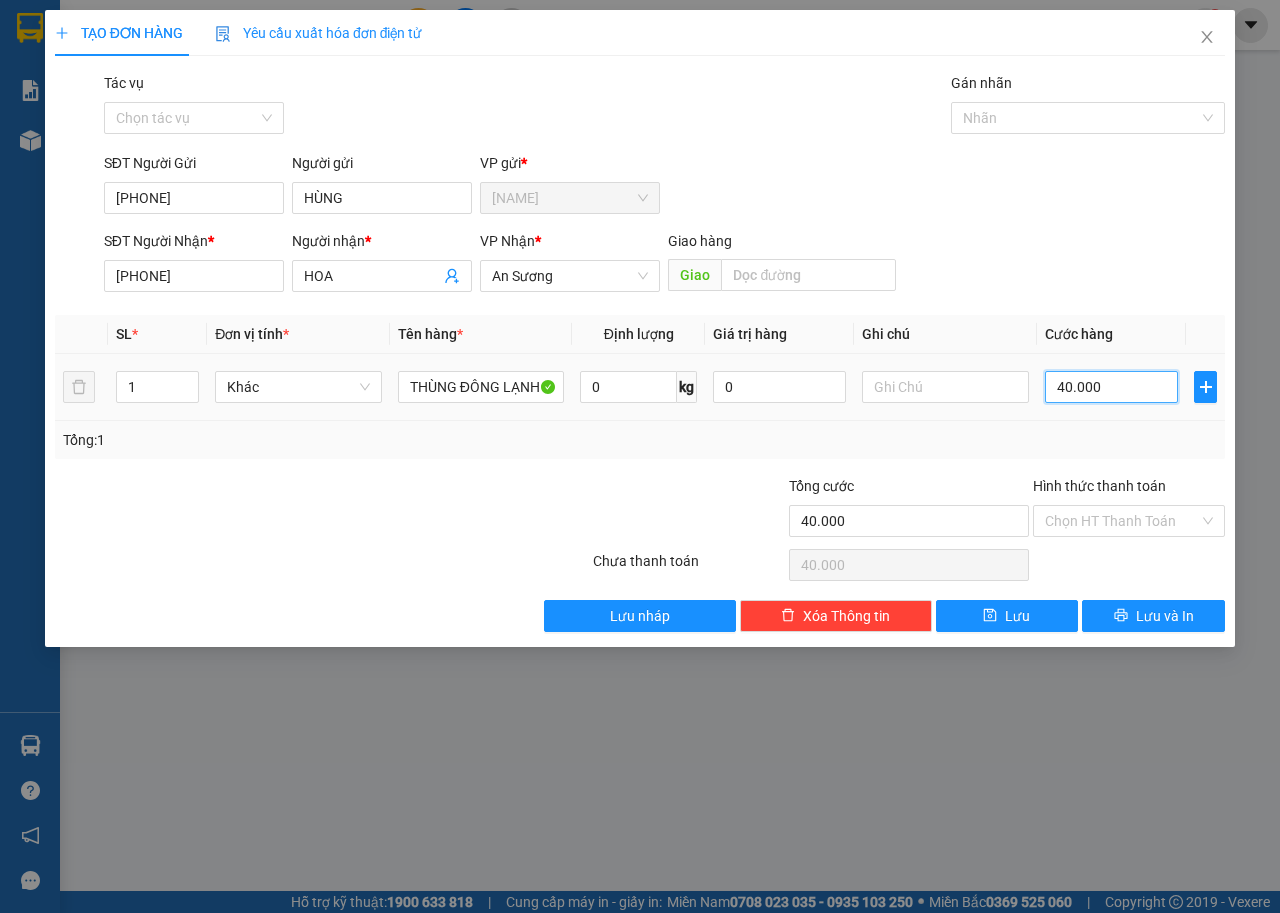 drag, startPoint x: 1151, startPoint y: 379, endPoint x: 822, endPoint y: 433, distance: 333.40216 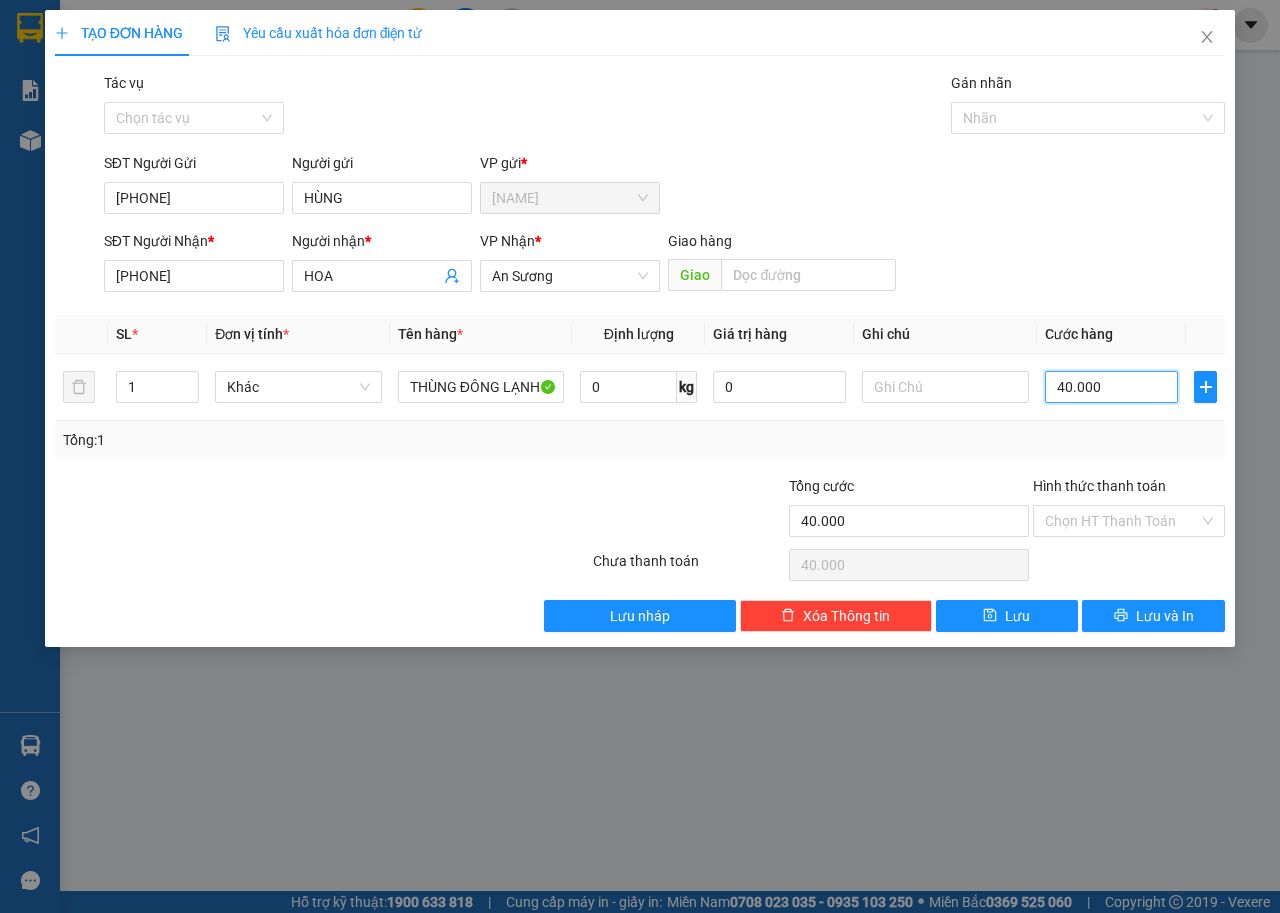 type on "3" 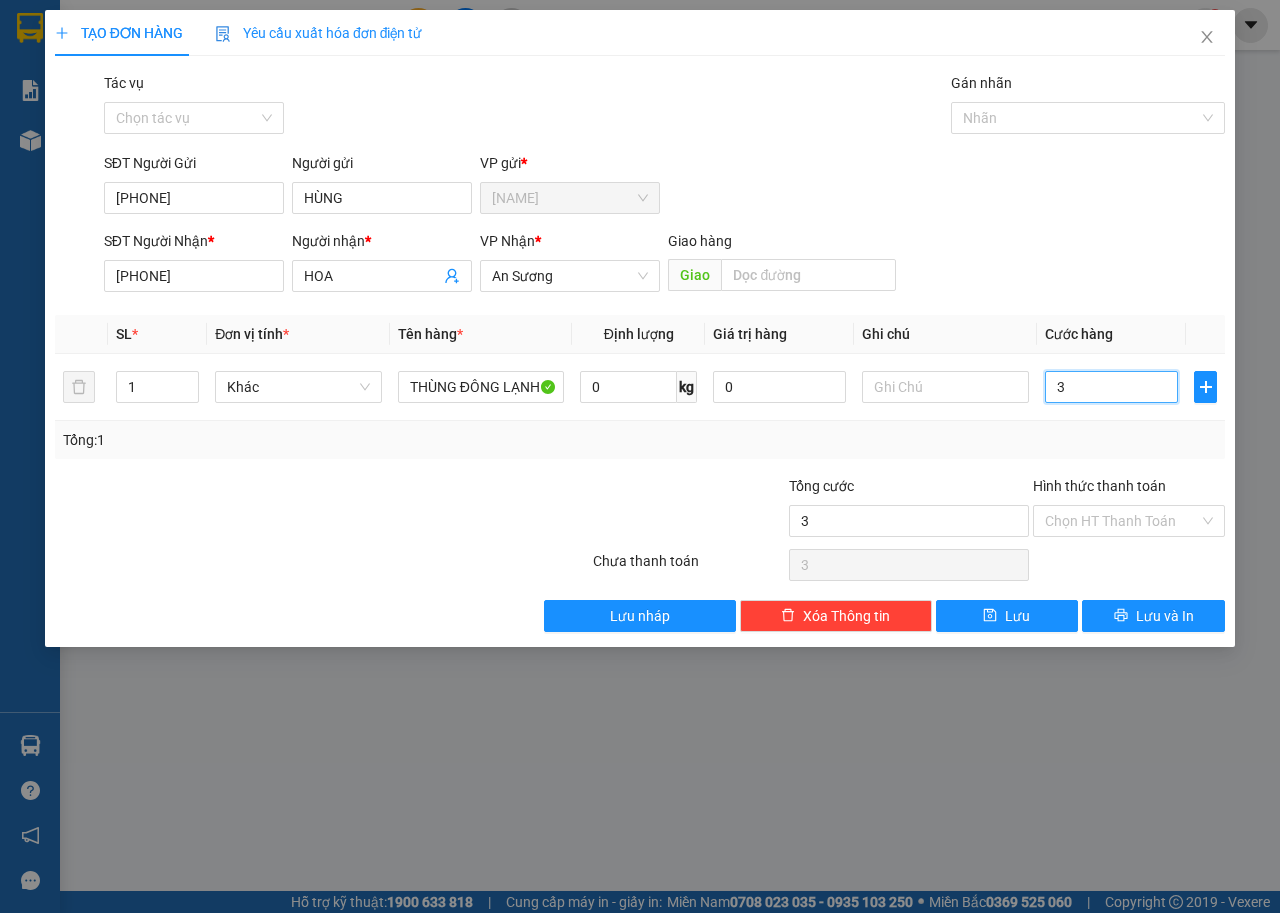 type on "30" 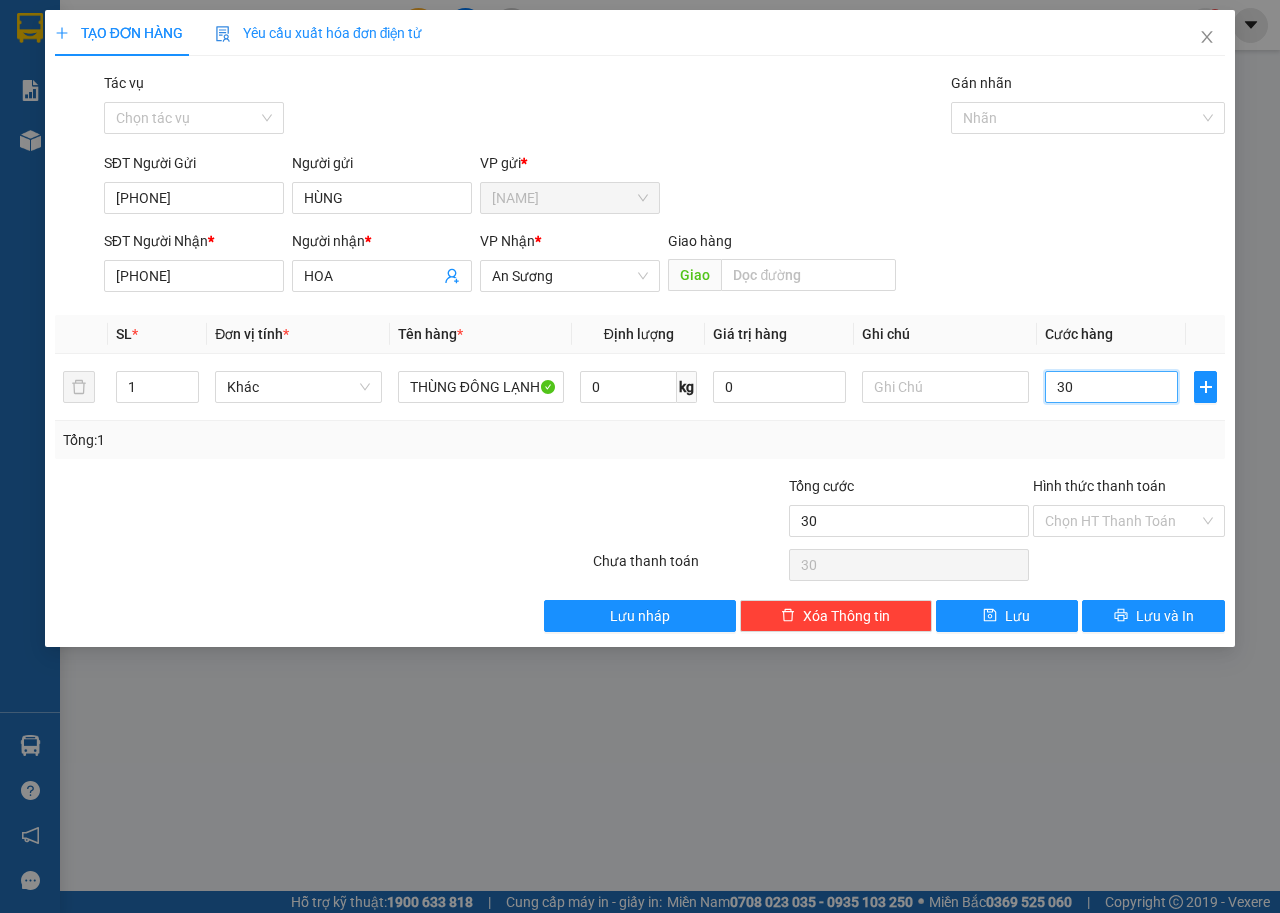 type on "300" 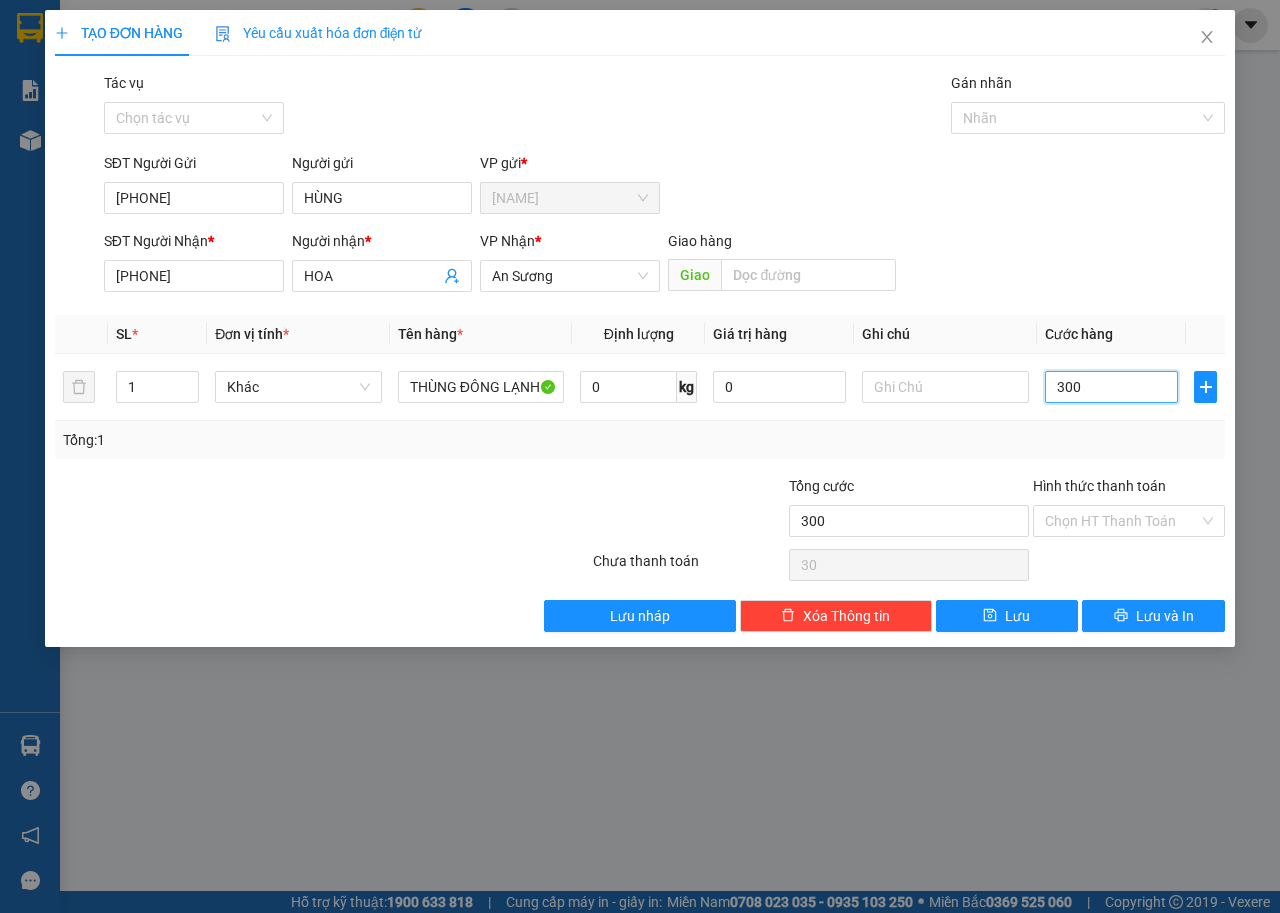 type on "300" 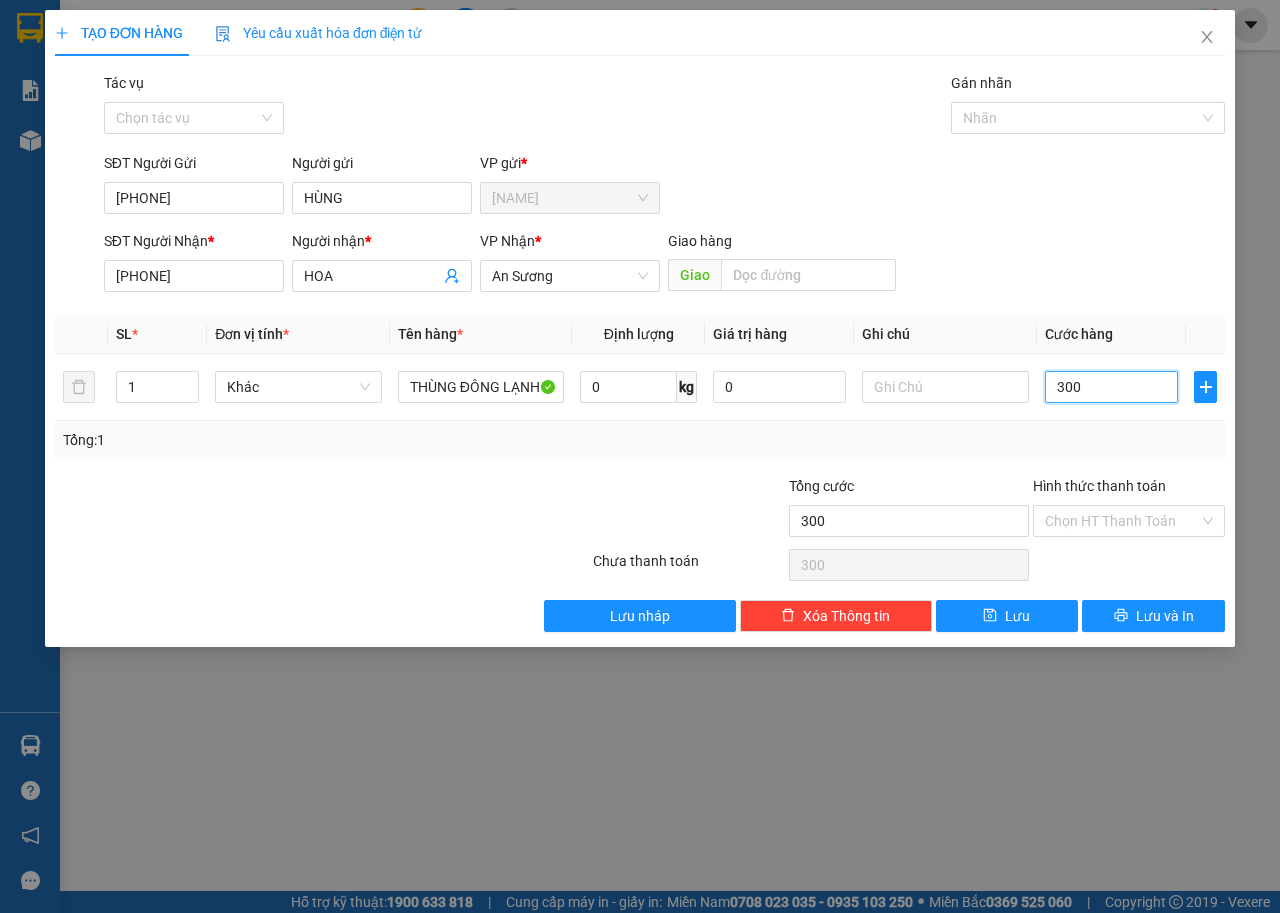 type on "3.000" 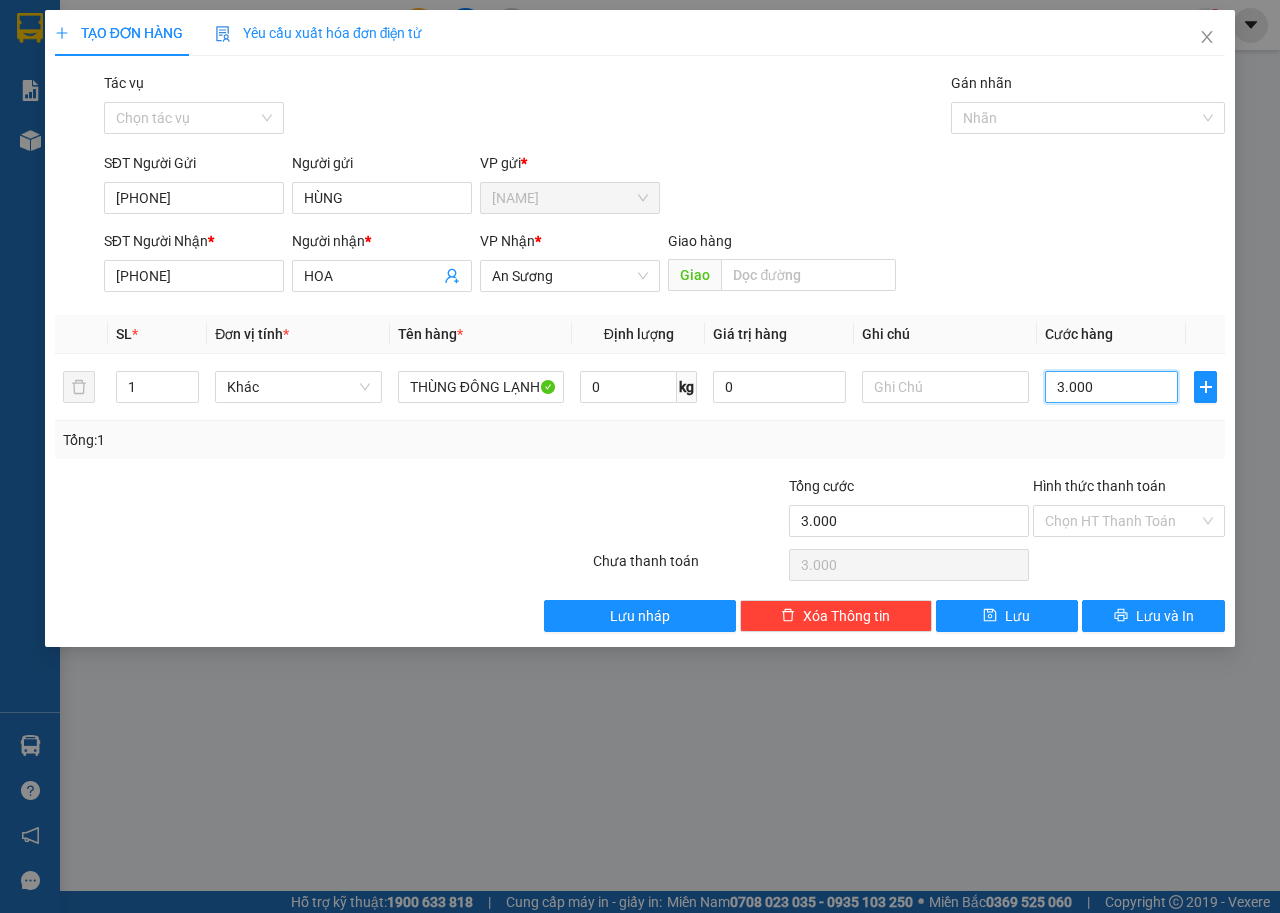 type on "30.000" 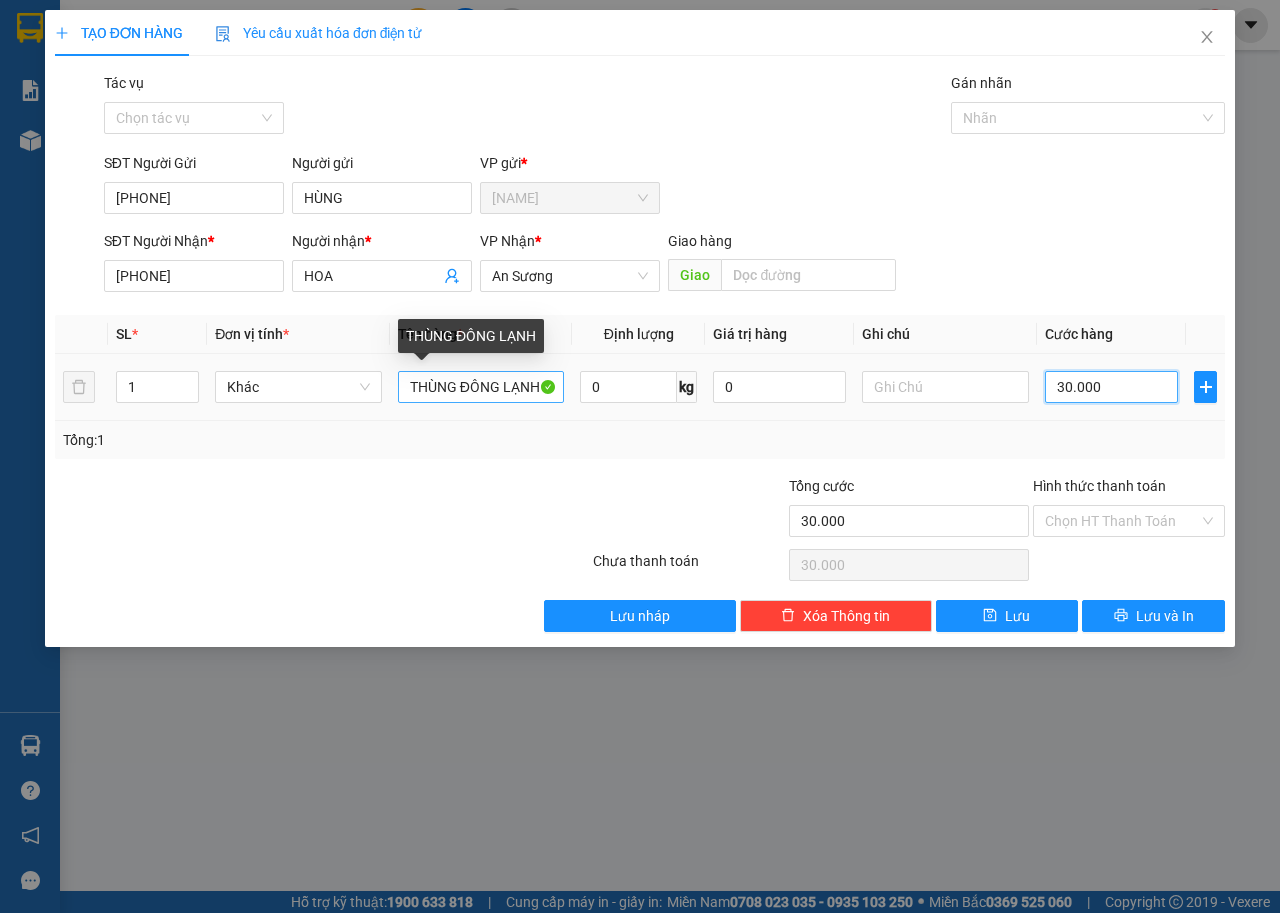 type on "30.000" 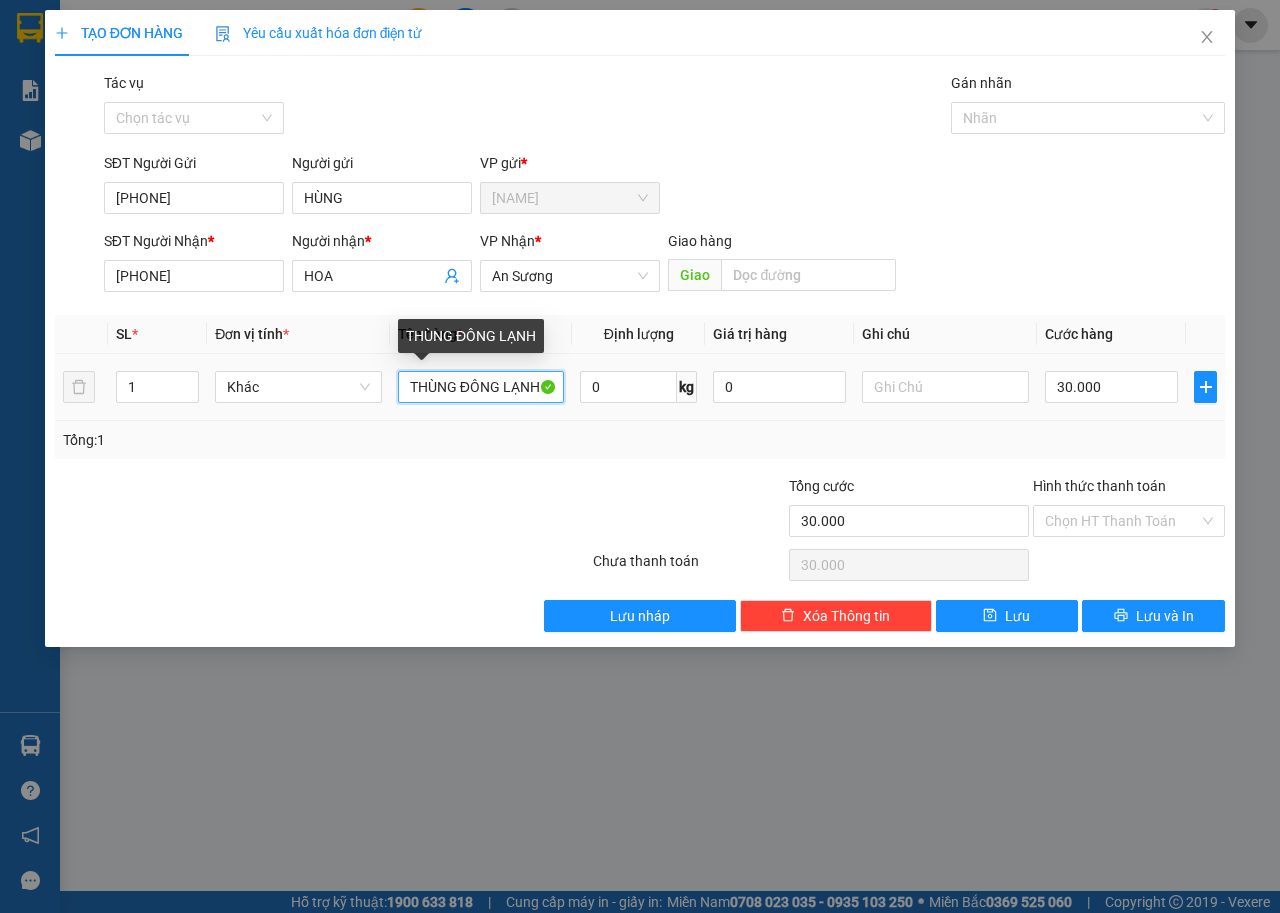 click on "THÙNG ĐÔNG LẠNH" at bounding box center (481, 387) 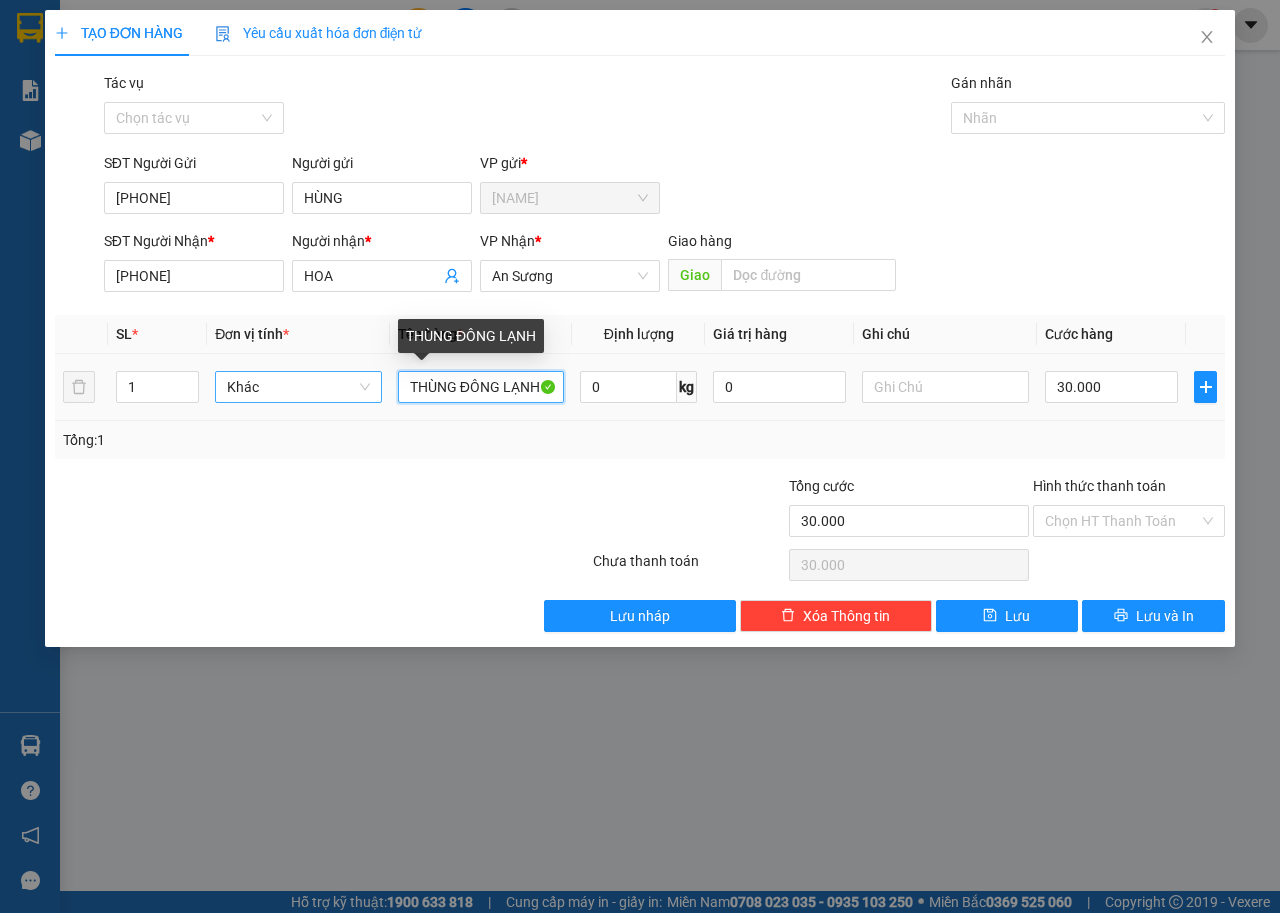 drag, startPoint x: 537, startPoint y: 386, endPoint x: 378, endPoint y: 402, distance: 159.80301 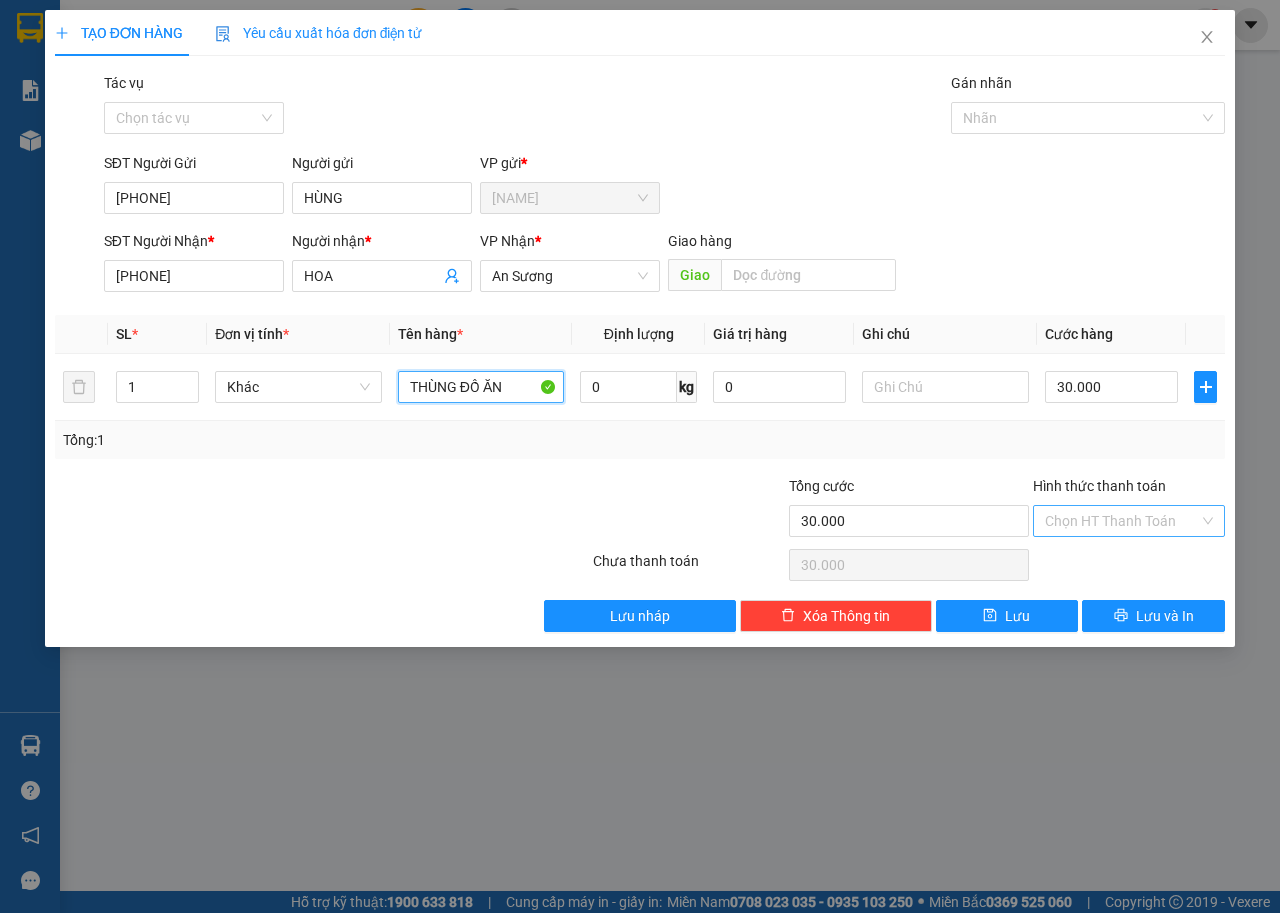 type on "THÙNG ĐỒ ĂN" 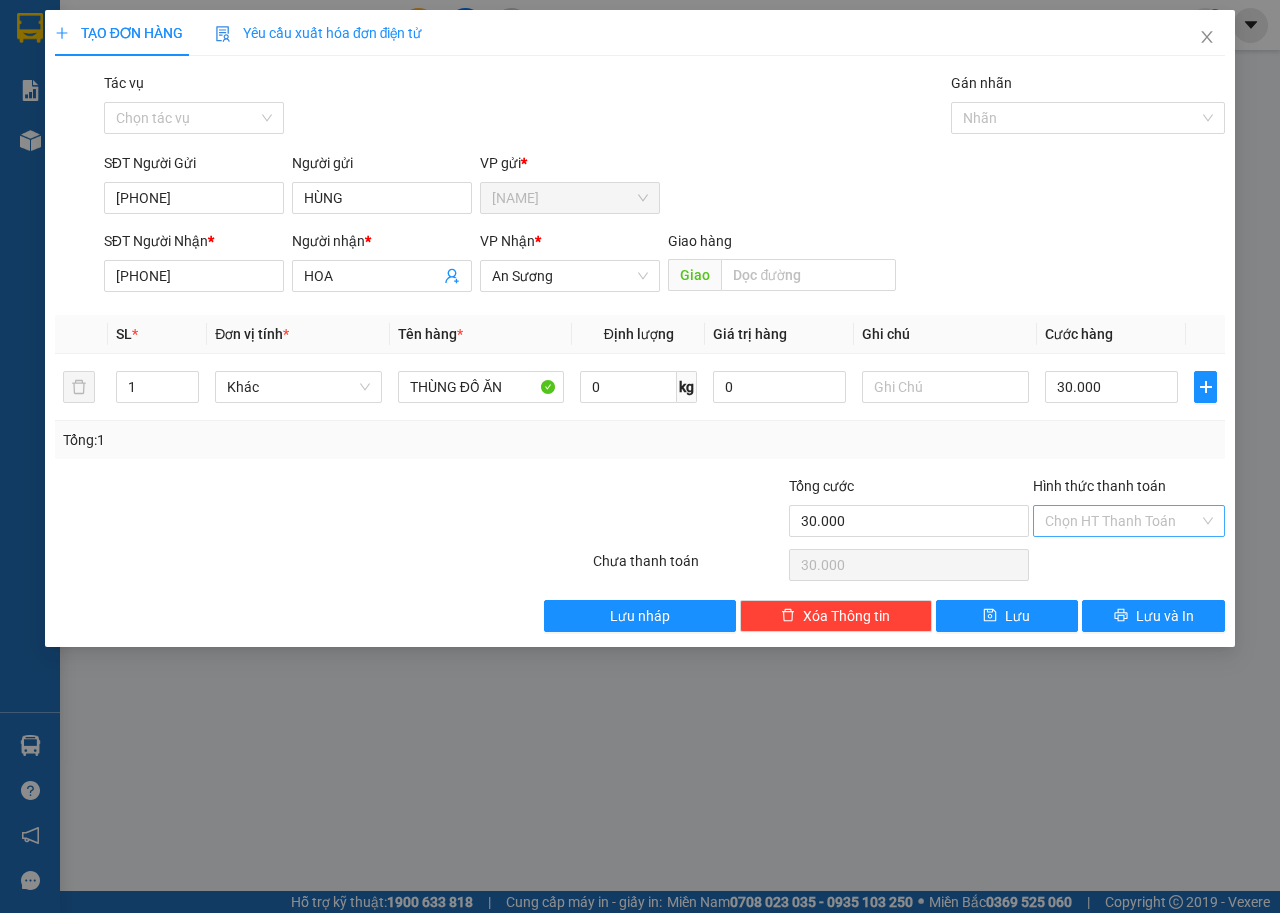 click on "Hình thức thanh toán" at bounding box center (1122, 521) 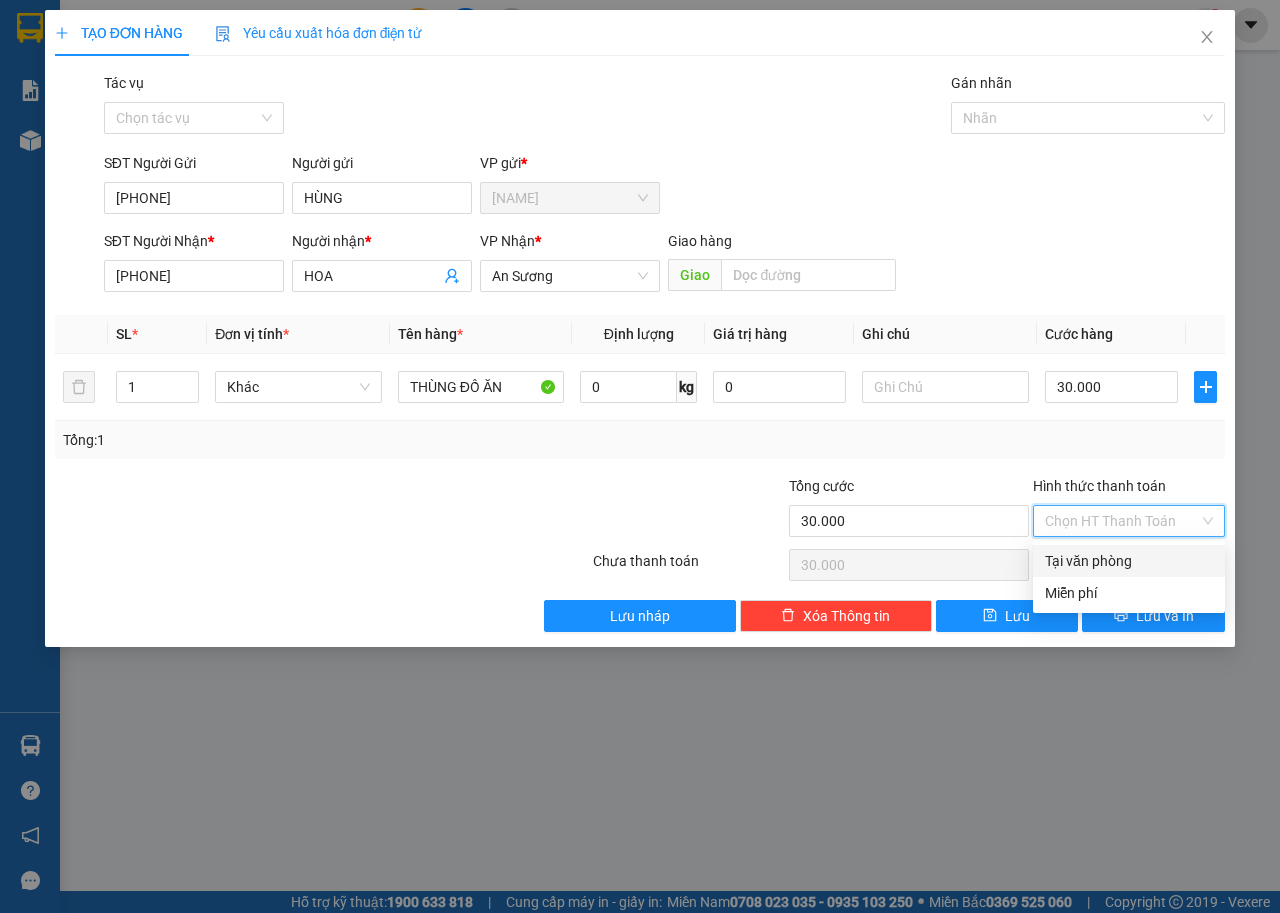 click on "Tại văn phòng" at bounding box center [1129, 561] 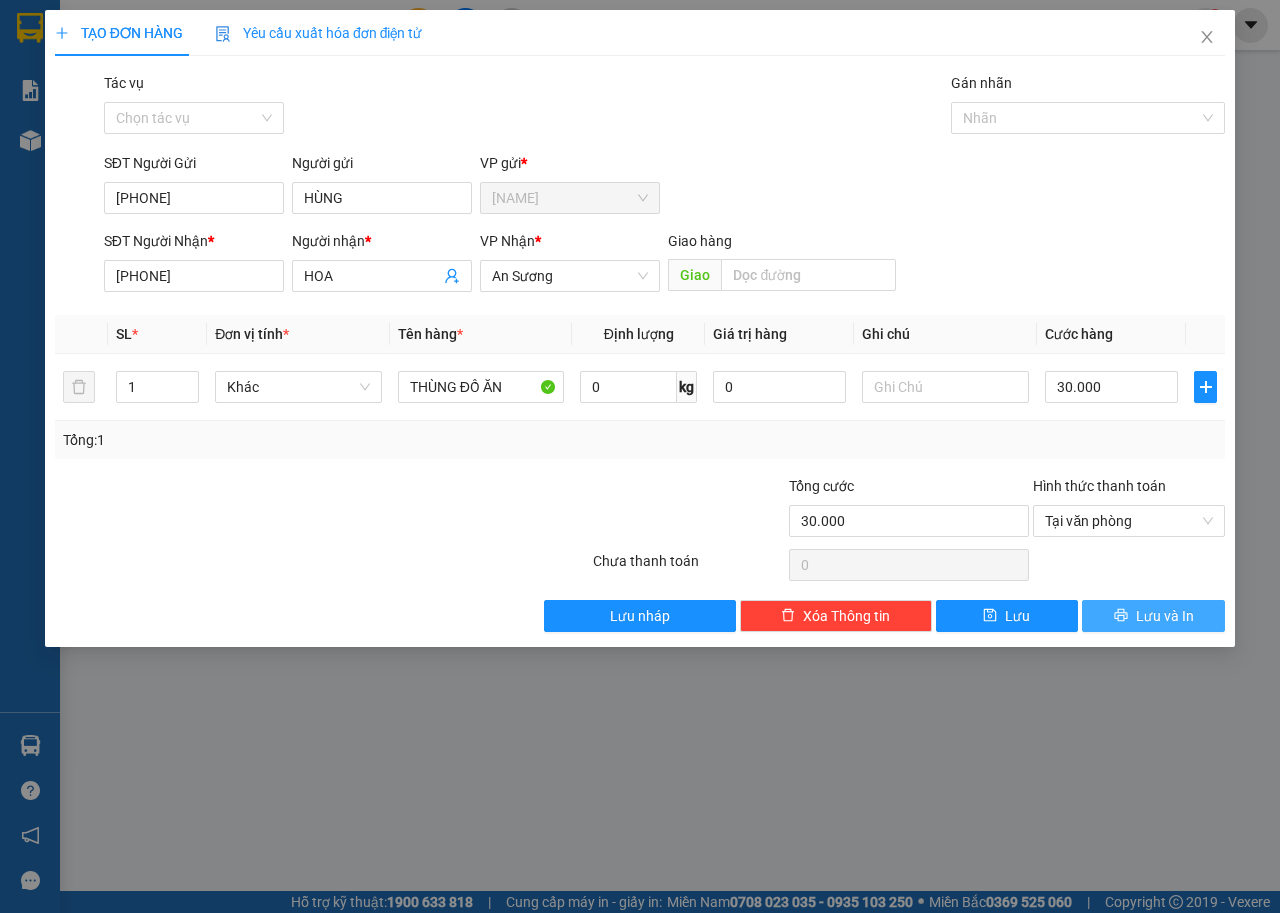 click on "Lưu và In" at bounding box center [1153, 616] 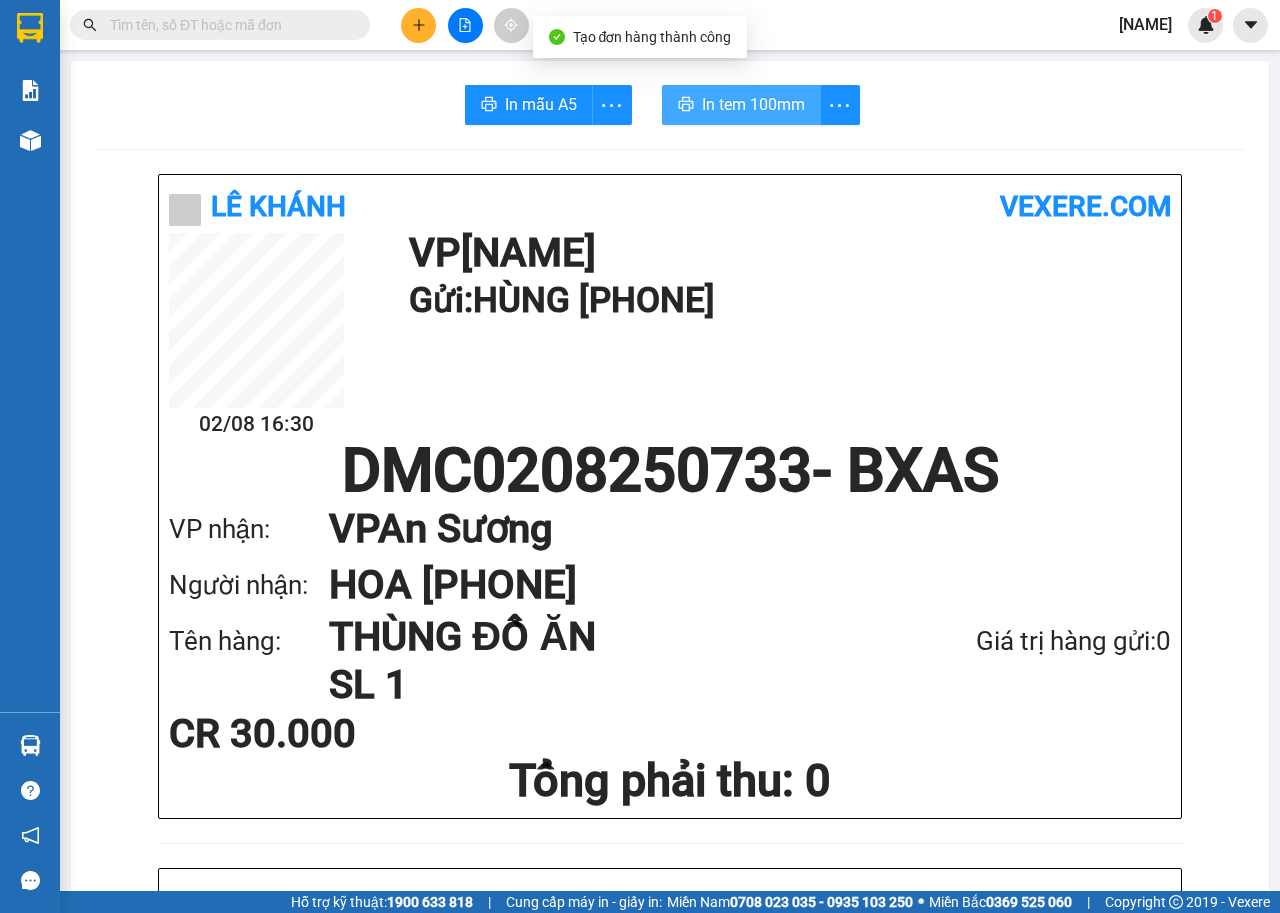 click on "In tem 100mm" at bounding box center (741, 105) 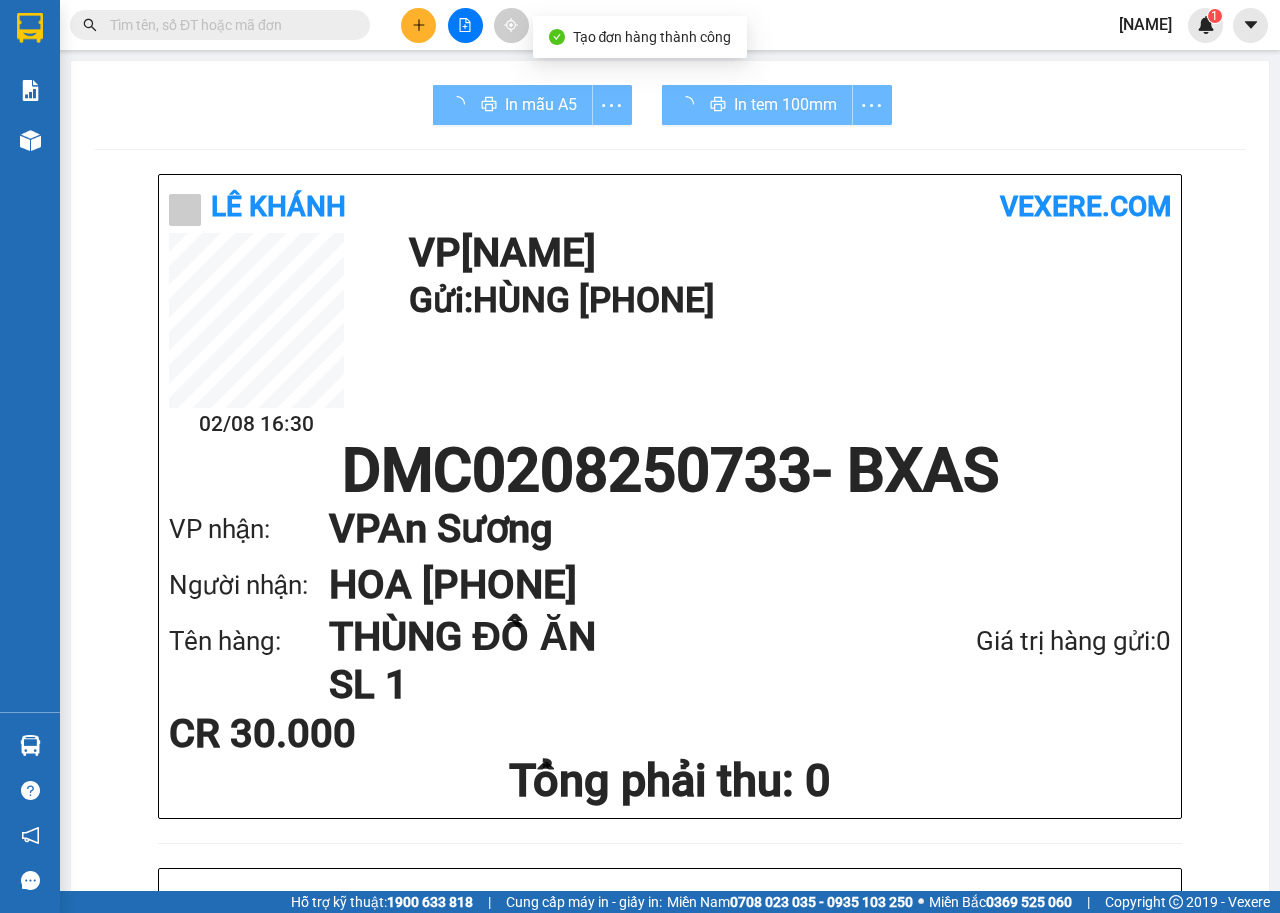 scroll, scrollTop: 0, scrollLeft: 0, axis: both 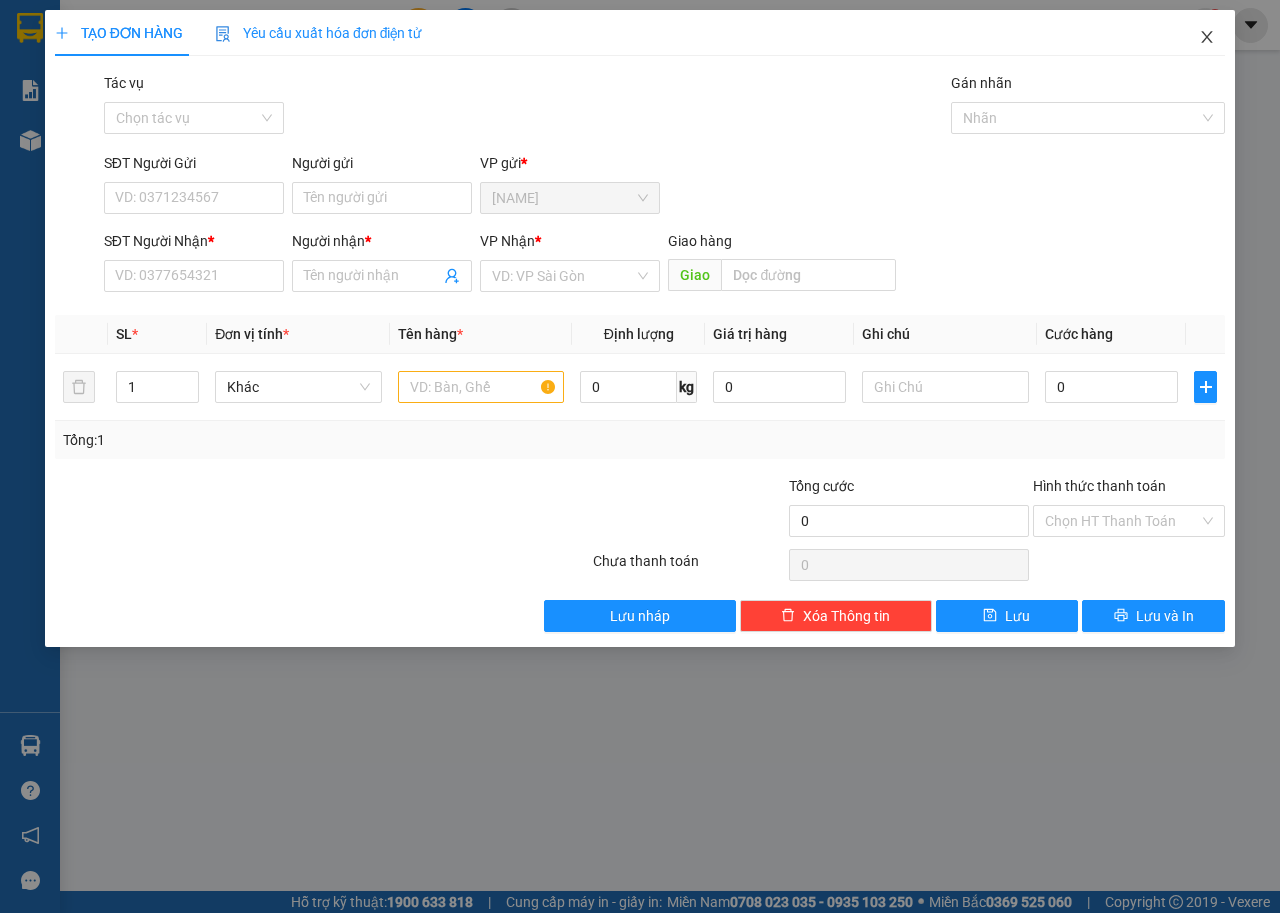 click 